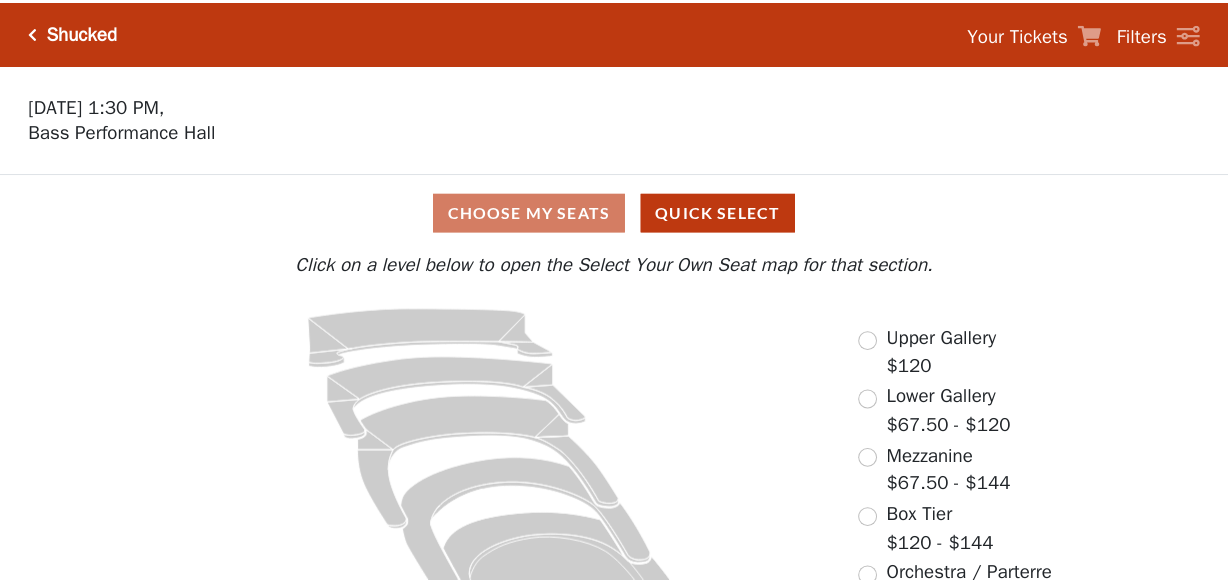 scroll, scrollTop: 0, scrollLeft: 0, axis: both 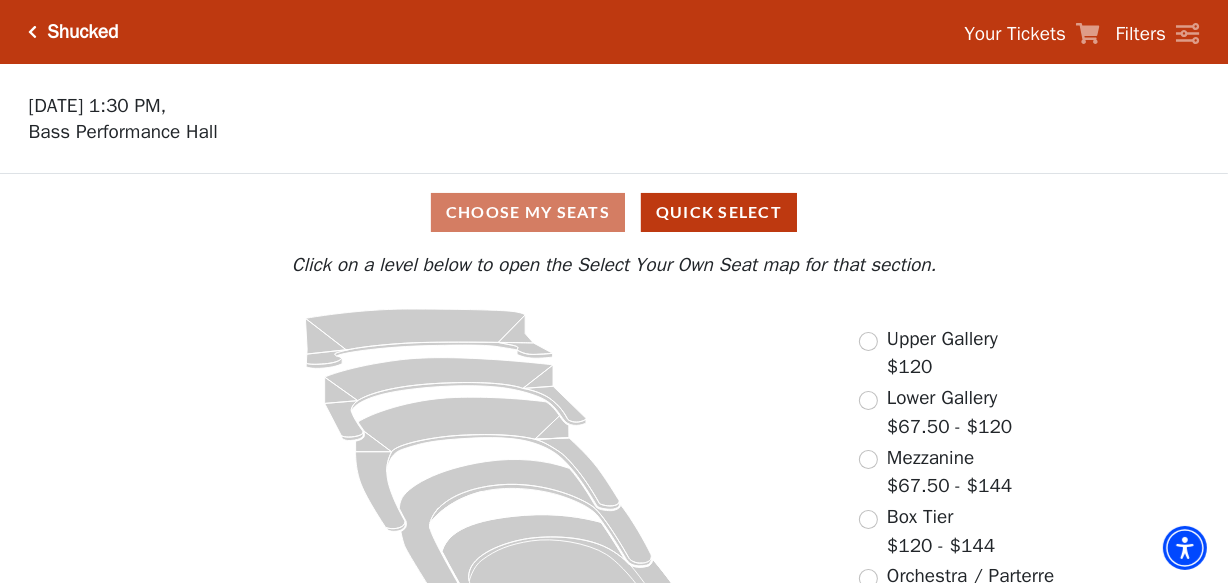 click on "Click on a level below to open the Select Your Own Seat map for that section.
Upper Gallery $120
Lower Gallery $67.50 - $120
Mezzanine $67.50 - $144
Box Tier $120 - $144
Orchestra / Parterre Circle $67.50 - $144" at bounding box center (614, 464) 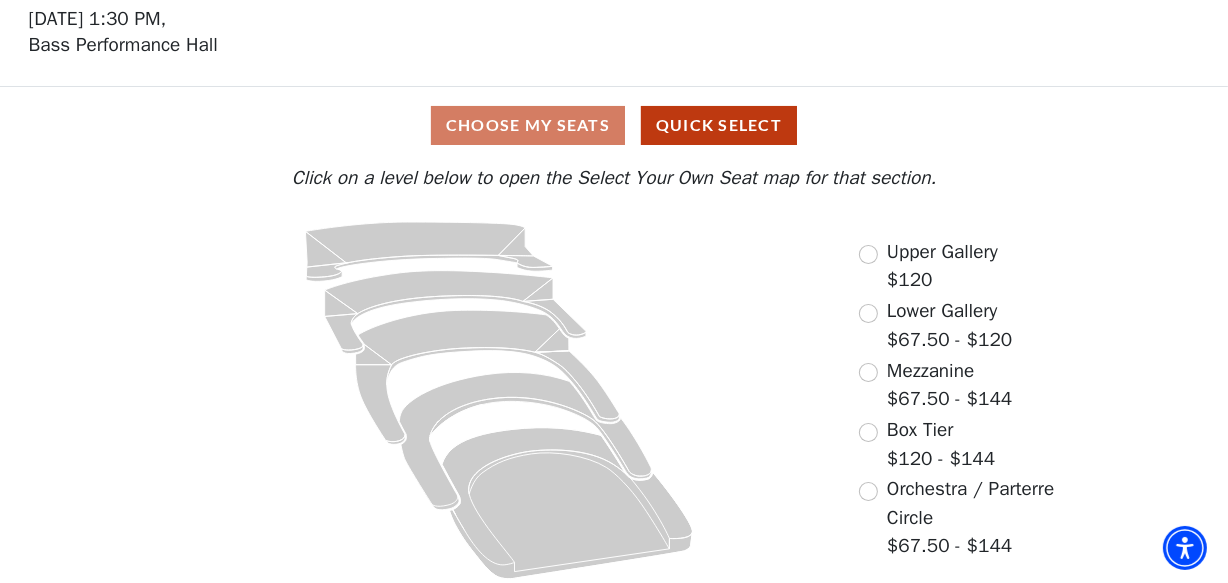 scroll, scrollTop: 92, scrollLeft: 0, axis: vertical 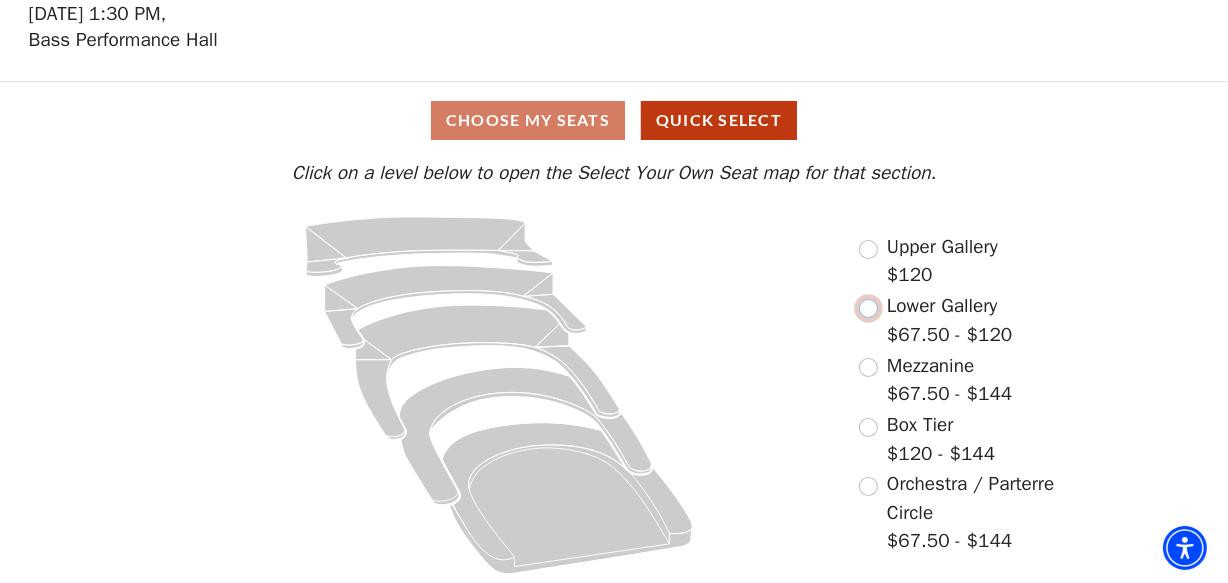 click at bounding box center (868, 308) 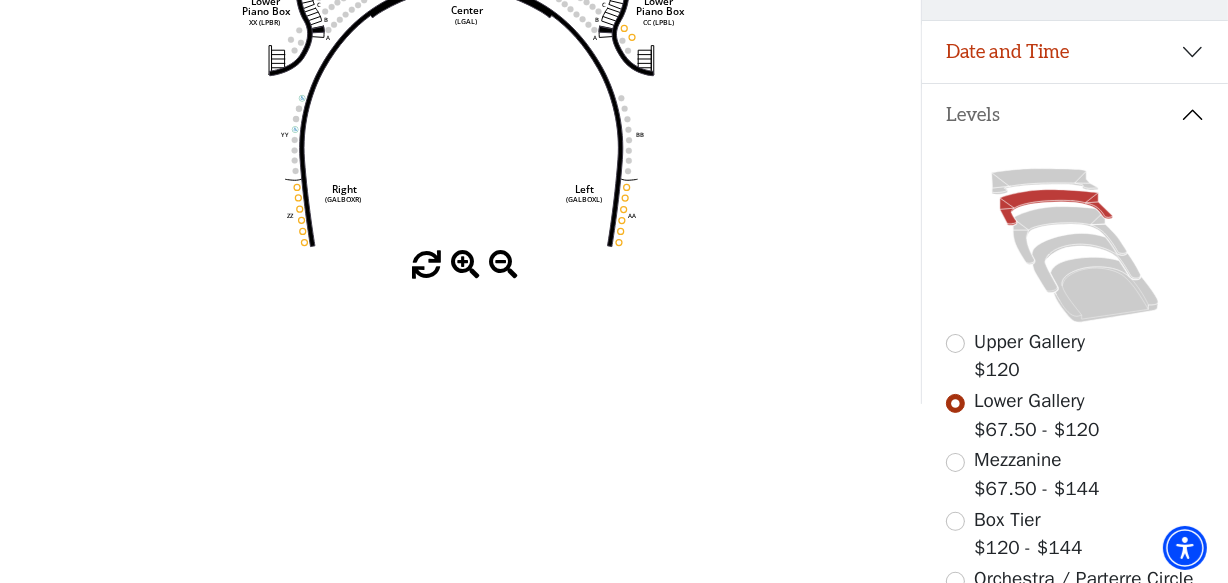 scroll, scrollTop: 363, scrollLeft: 0, axis: vertical 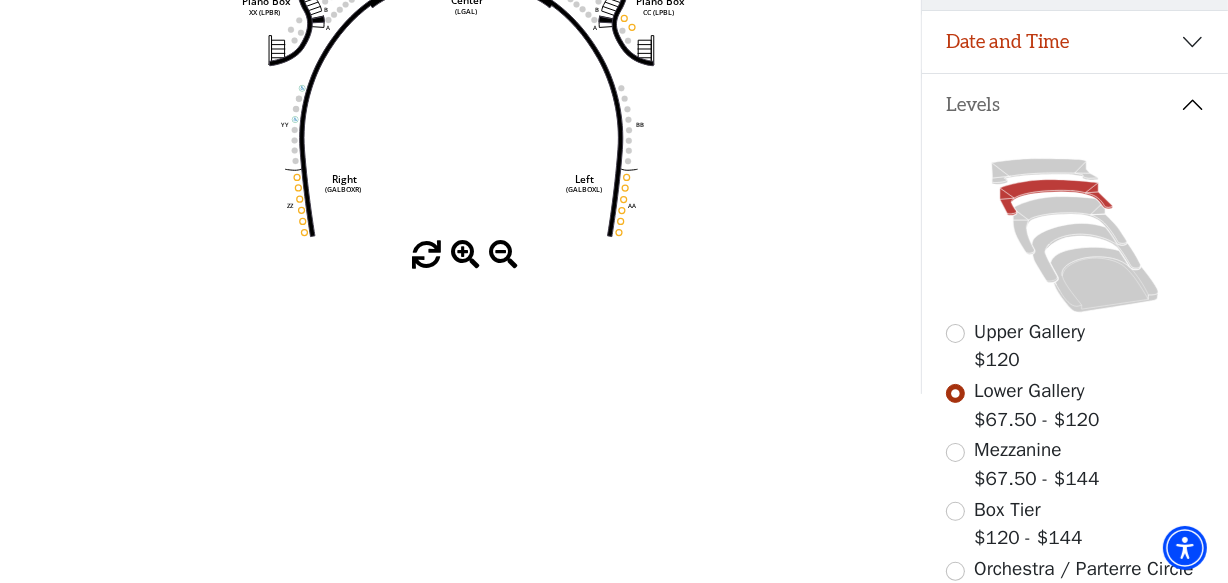 click at bounding box center (465, 255) 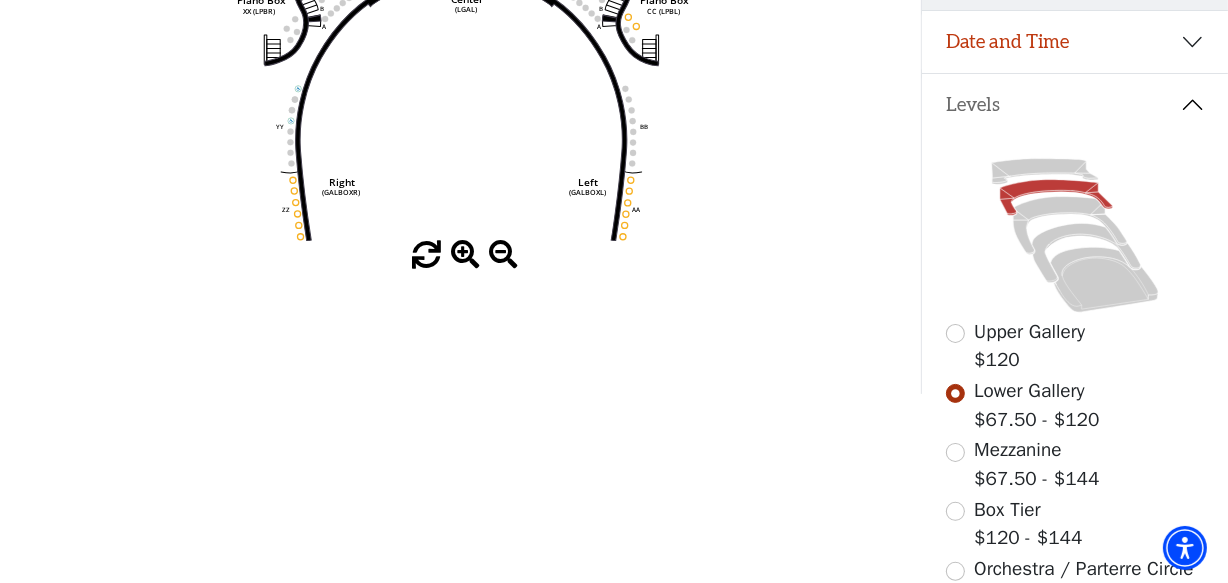 click at bounding box center [465, 255] 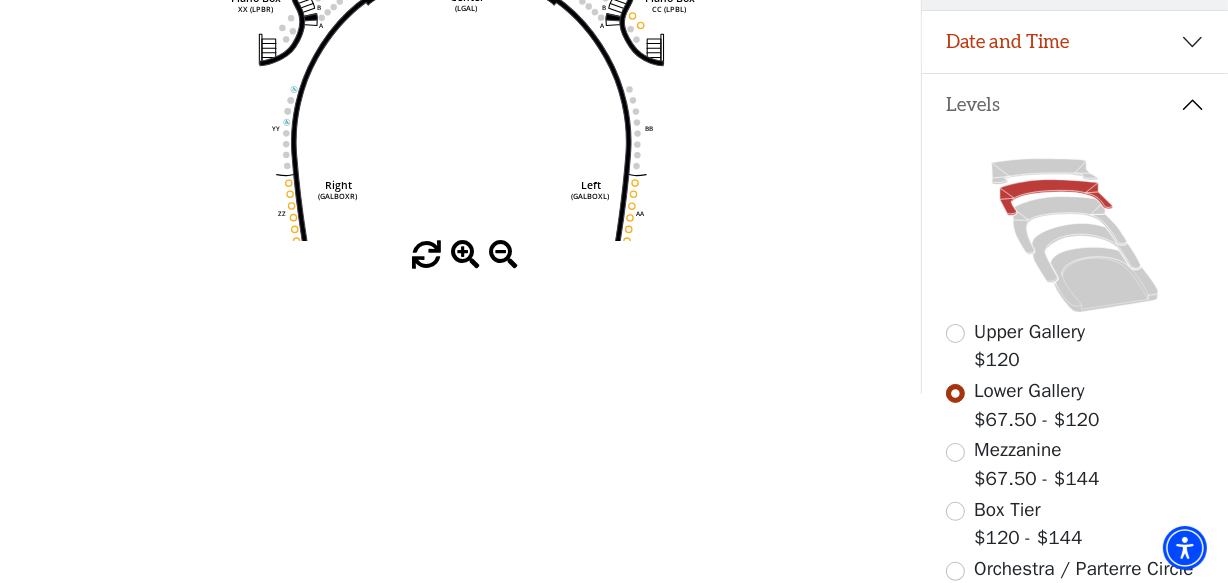 click at bounding box center (465, 255) 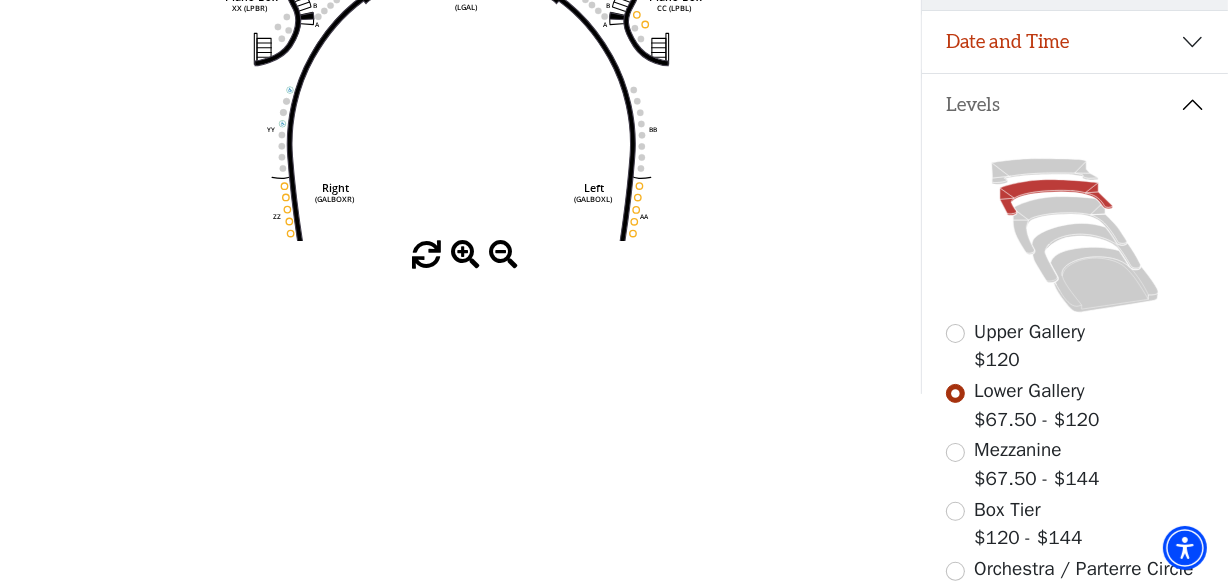 click at bounding box center [465, 255] 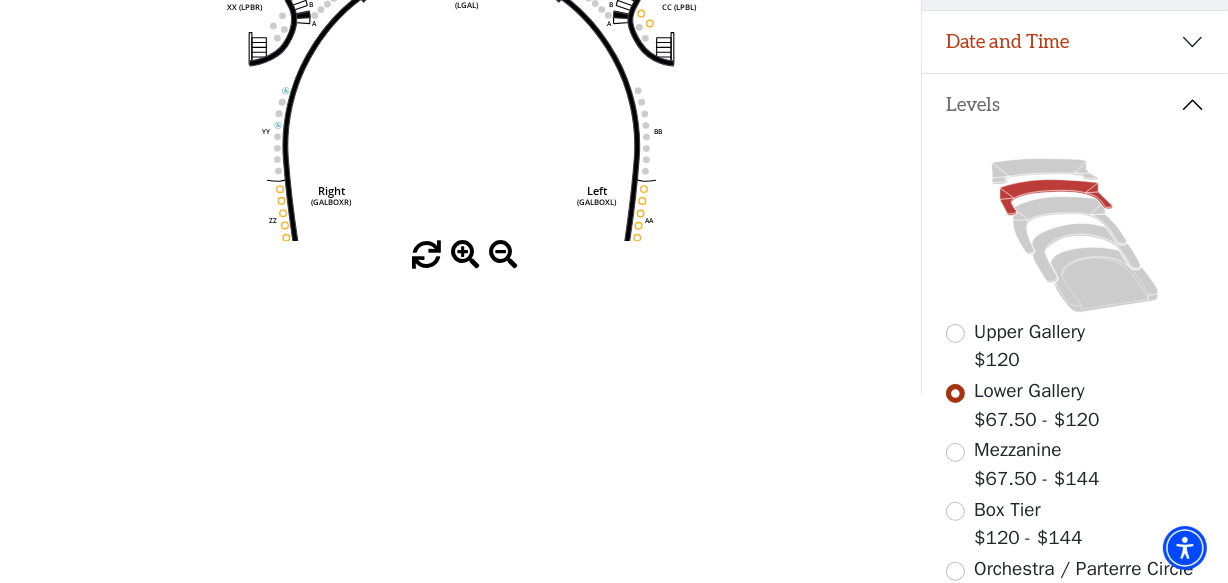 click at bounding box center (465, 255) 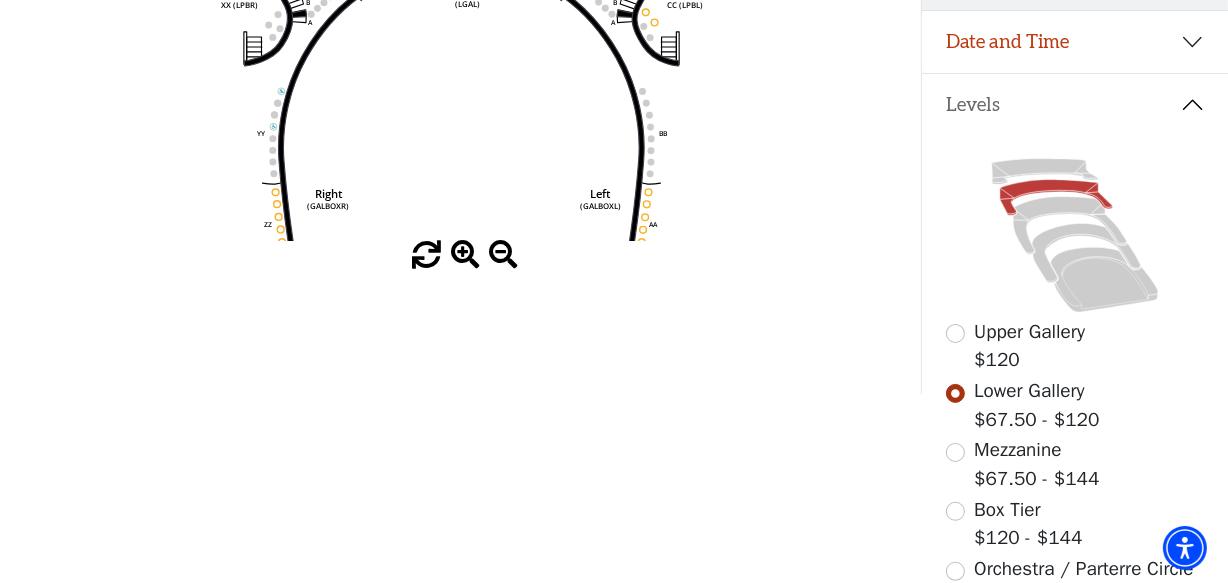 click at bounding box center [465, 255] 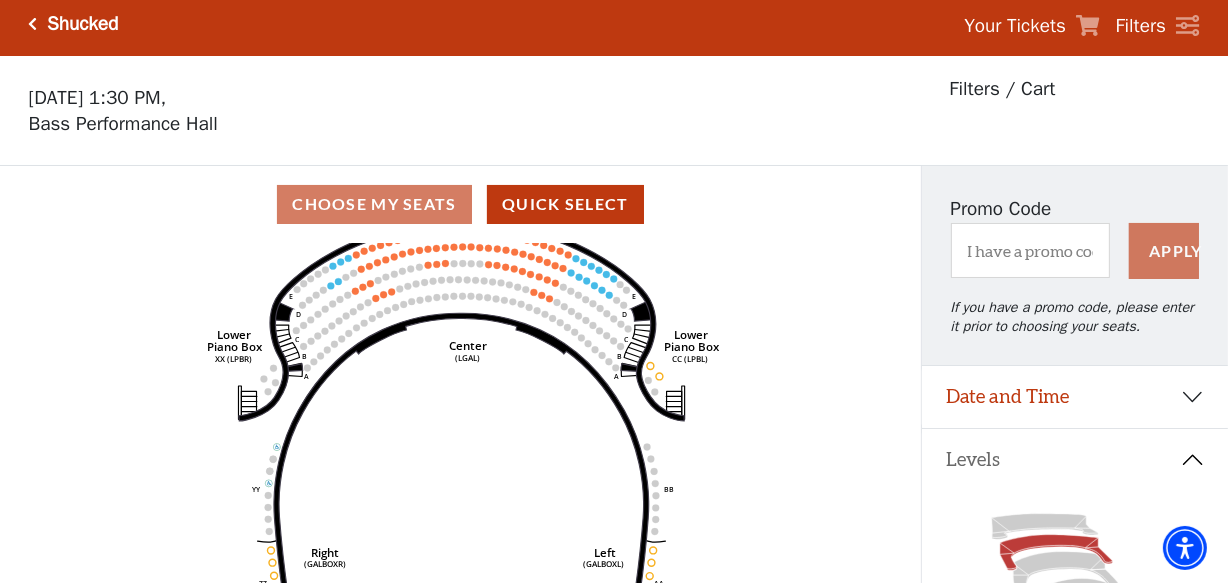 scroll, scrollTop: 0, scrollLeft: 0, axis: both 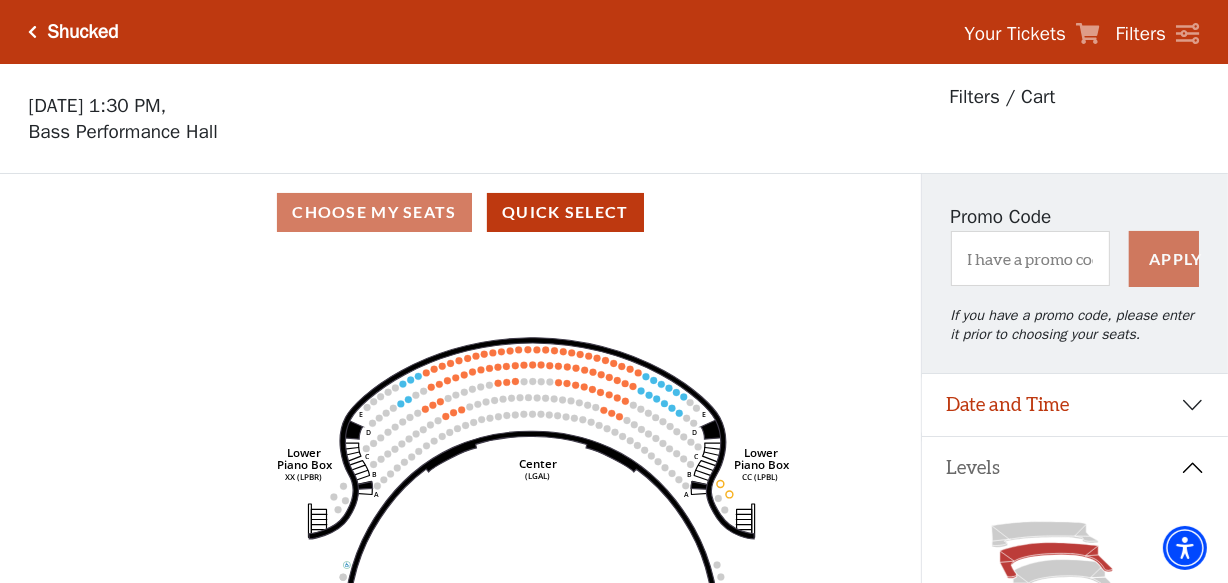 drag, startPoint x: 381, startPoint y: 372, endPoint x: 450, endPoint y: 480, distance: 128.16005 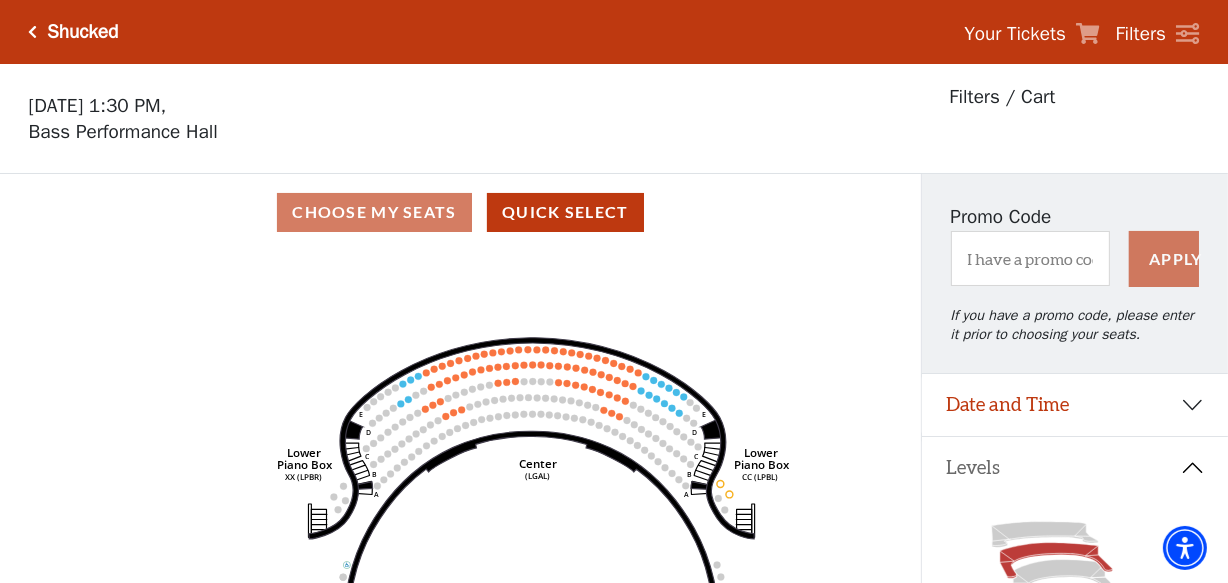 click 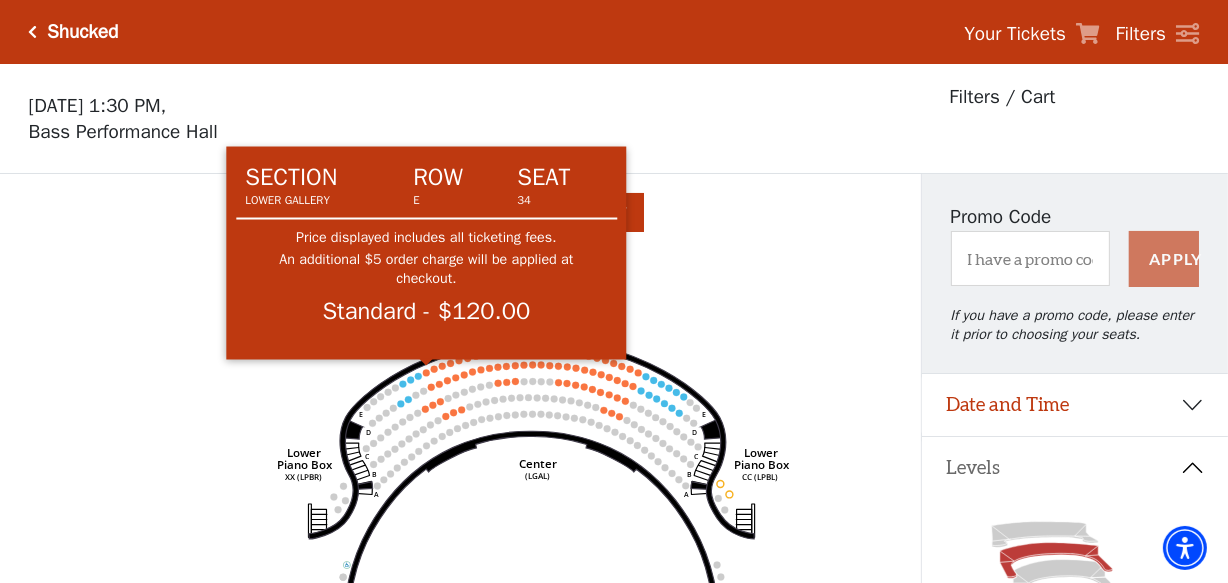 click 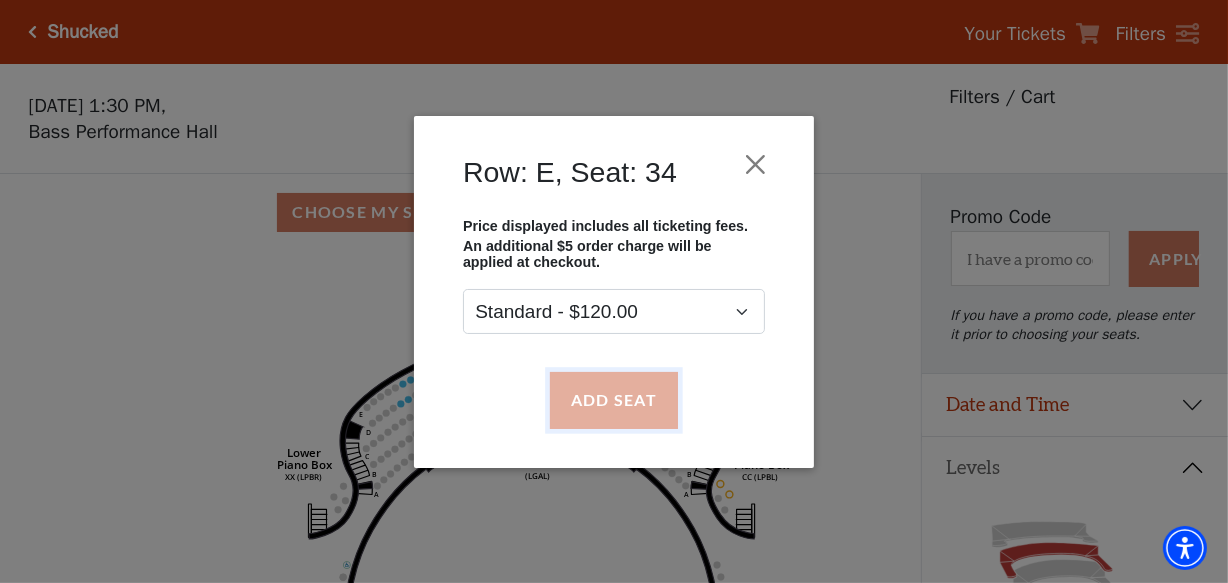 click on "Add Seat" at bounding box center (614, 400) 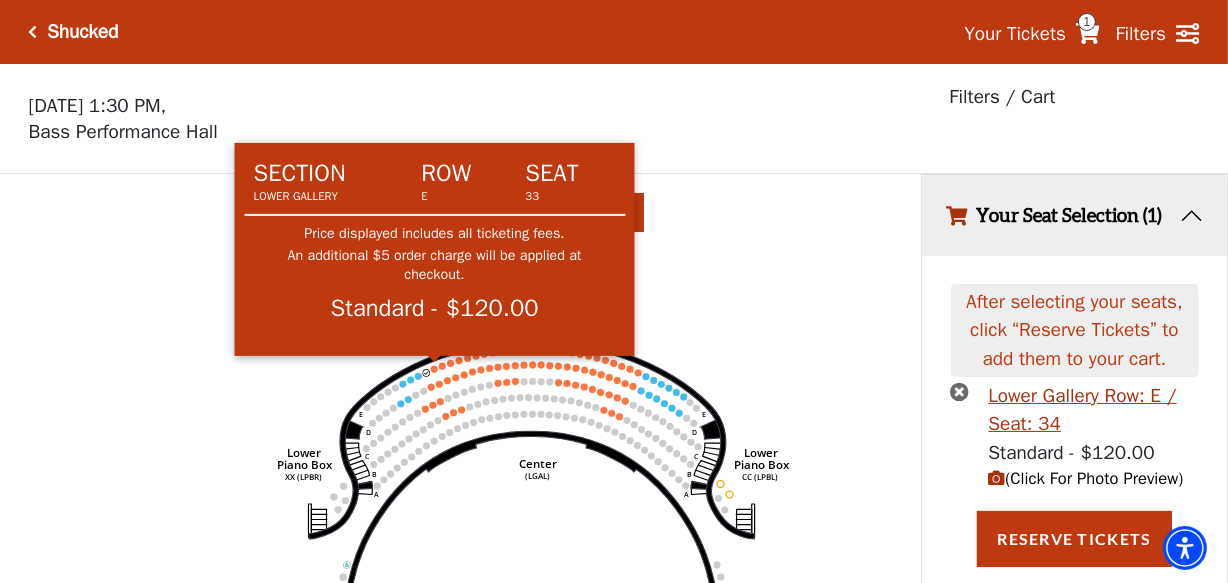 click 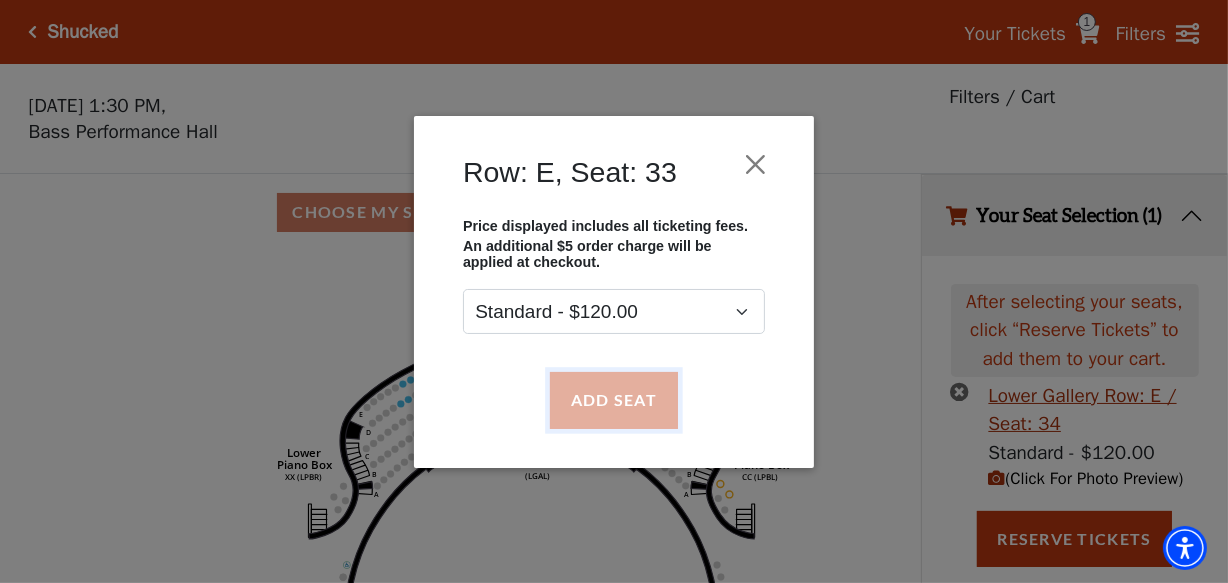 click on "Add Seat" at bounding box center (614, 400) 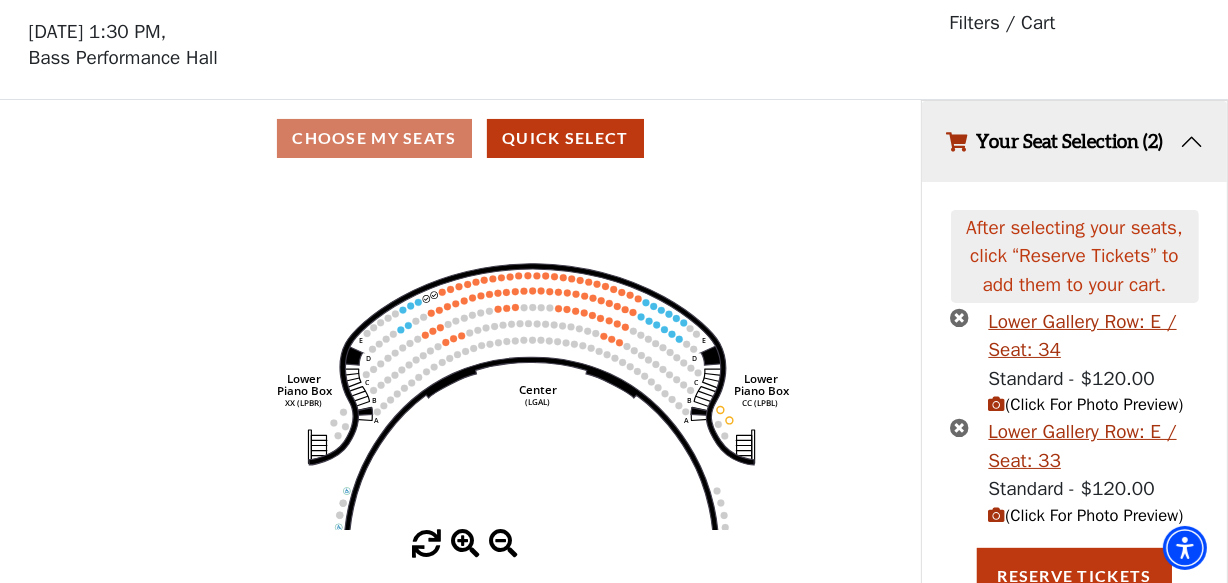 scroll, scrollTop: 93, scrollLeft: 0, axis: vertical 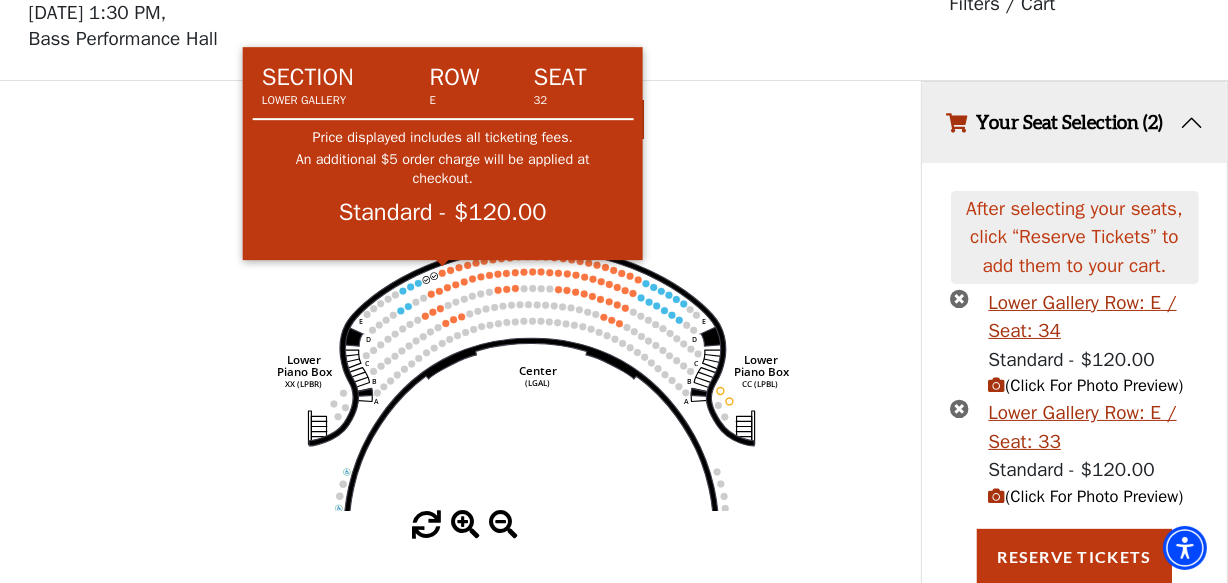 click 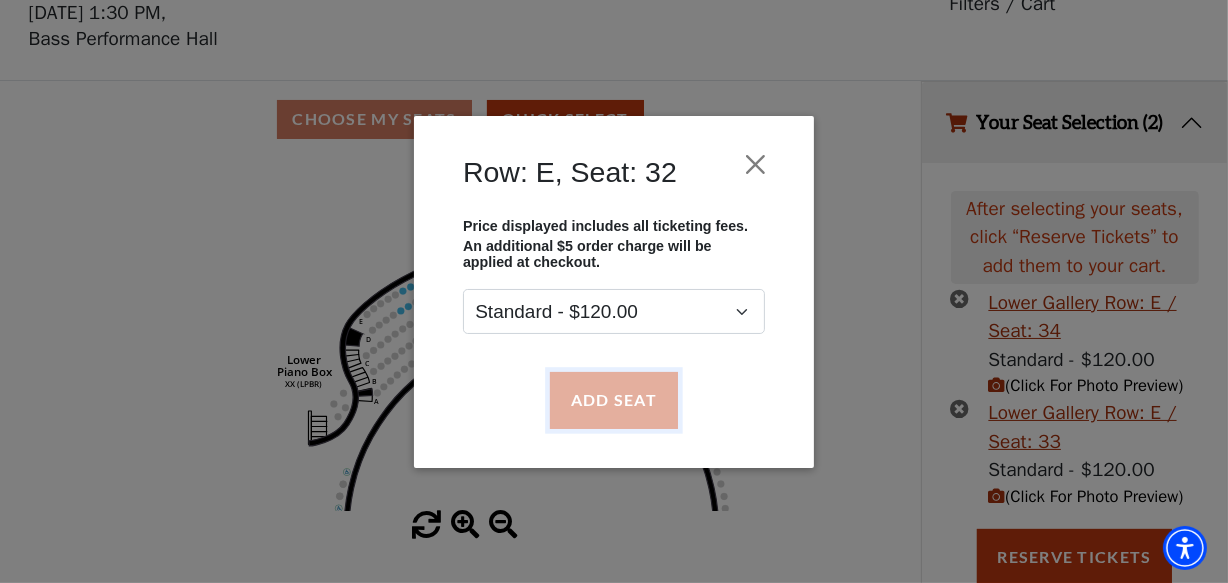 click on "Add Seat" at bounding box center (614, 400) 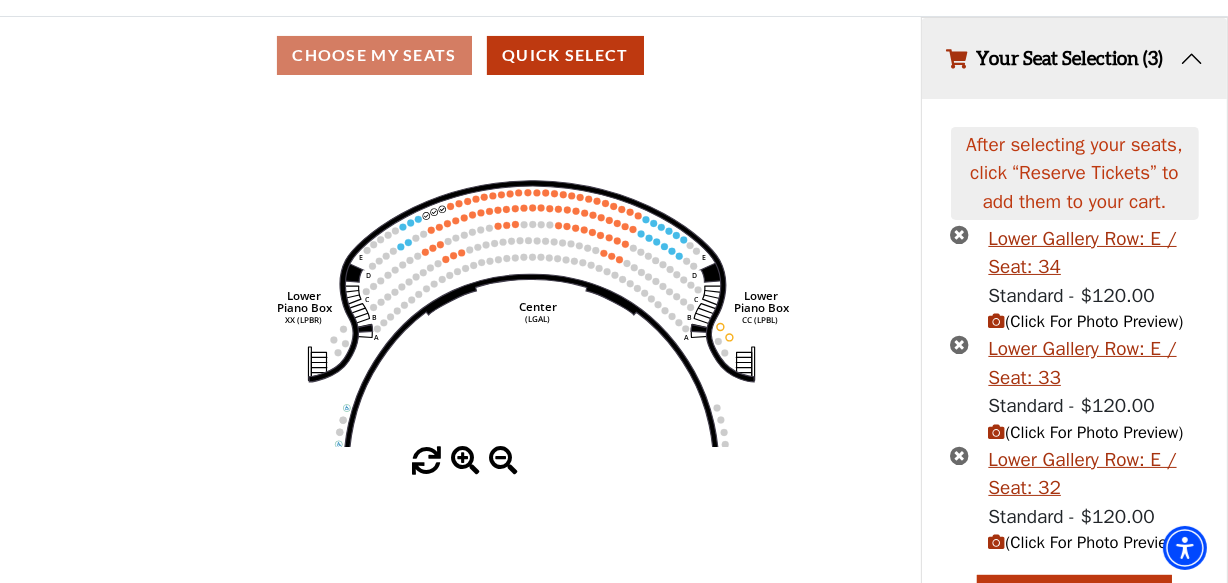 scroll, scrollTop: 203, scrollLeft: 0, axis: vertical 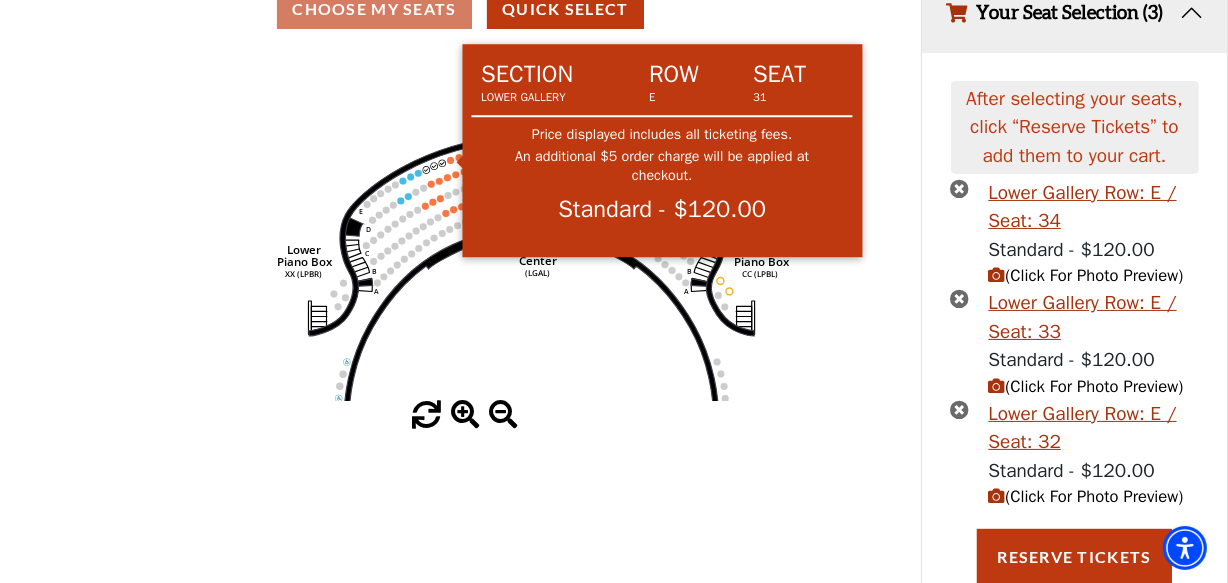 click 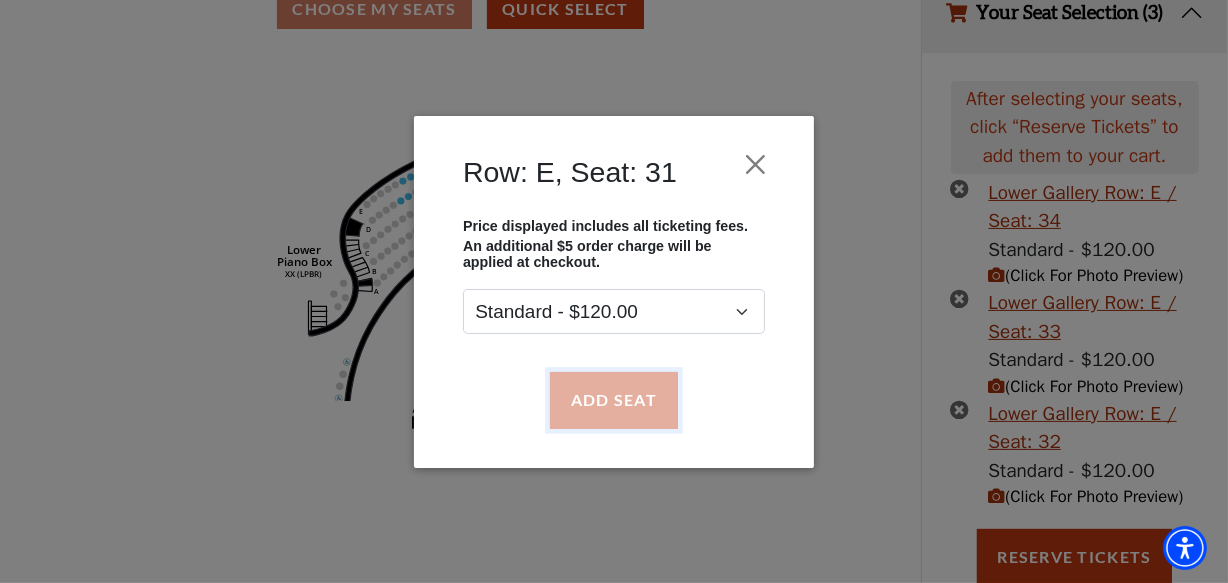 click on "Add Seat" at bounding box center (614, 400) 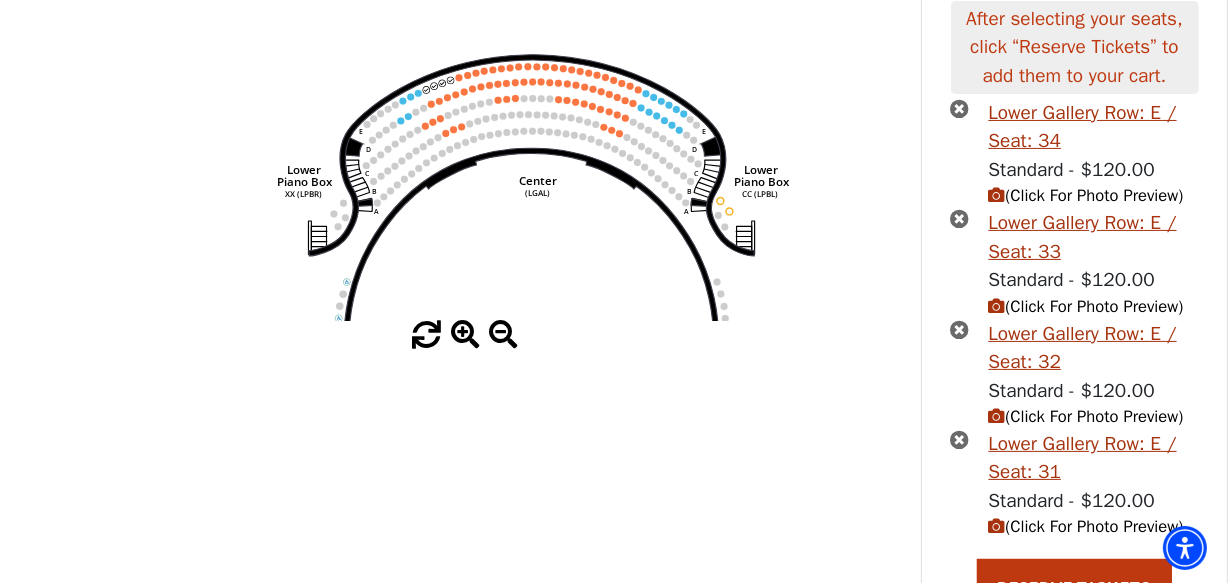 scroll, scrollTop: 314, scrollLeft: 0, axis: vertical 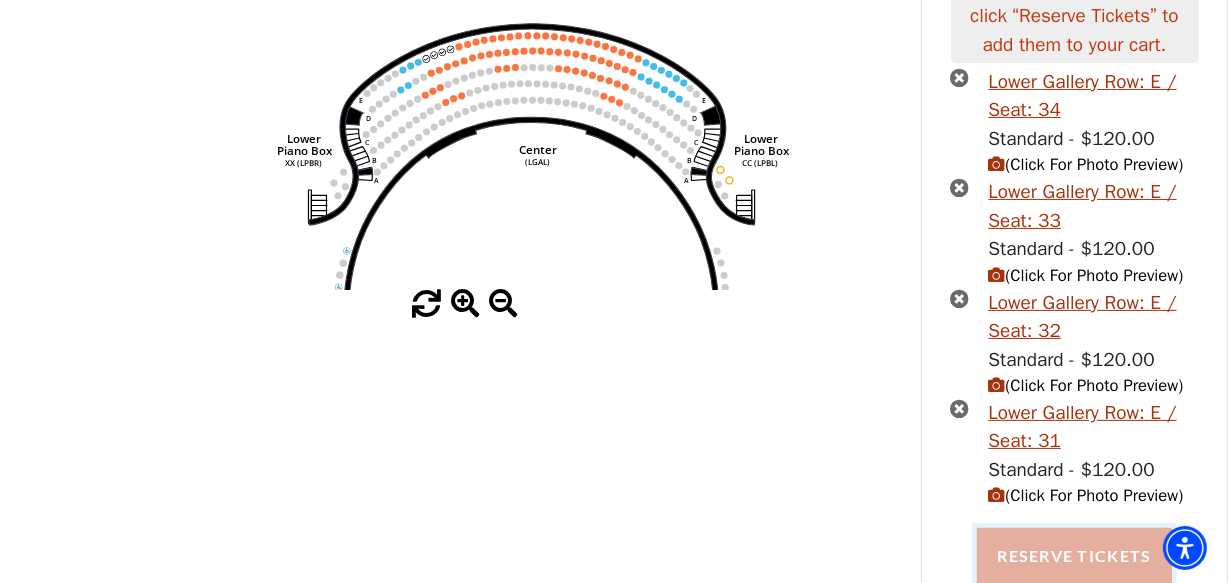 click on "Reserve Tickets" at bounding box center (1074, 556) 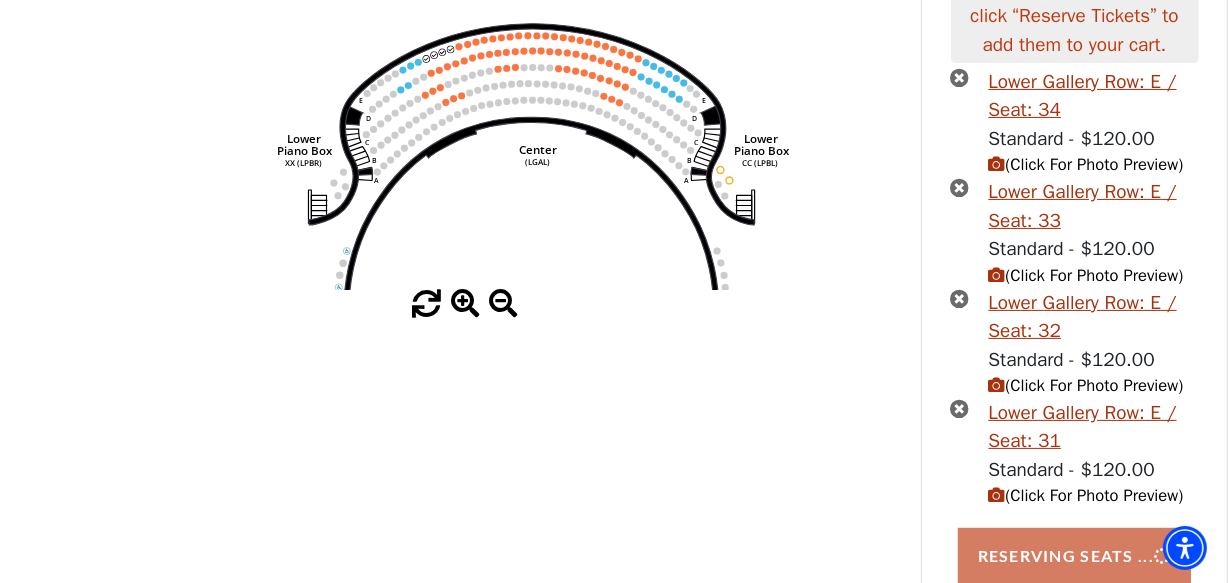 click on "Choose My Seats
Quick Select
Current Level   Lower Gallery   Click on a level below to open the Select Your Own Seat map for that section.                   Right   (GALBOXR)   E   D   C   B   A   E   D   C   B   A   YY   ZZ   Left   (GALBOXL)   BB   AA   Center   Lower   Piano Box   (LGAL)   CC (LPBL)   Lower   Piano Box   XX (LPBR)" at bounding box center [460, 246] 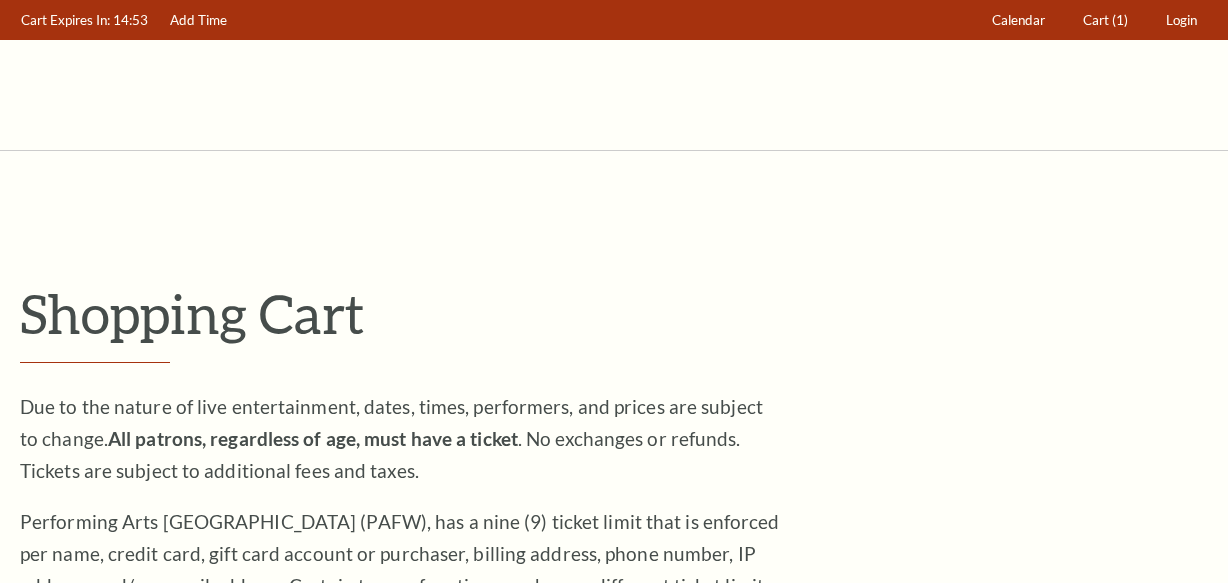 scroll, scrollTop: 0, scrollLeft: 0, axis: both 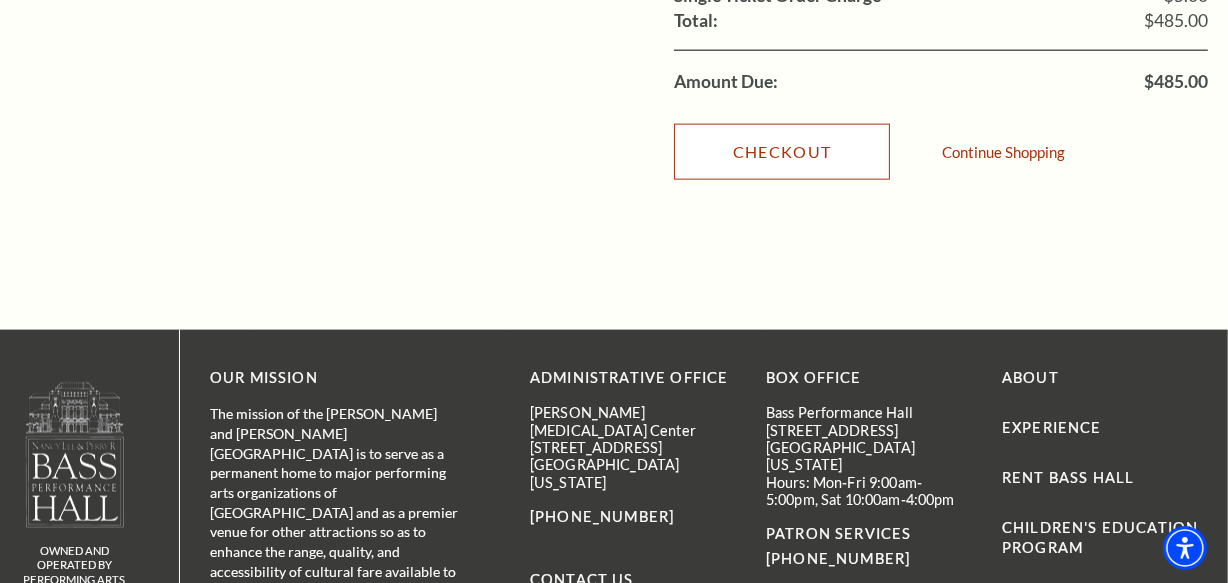 click on "Checkout" at bounding box center (782, 152) 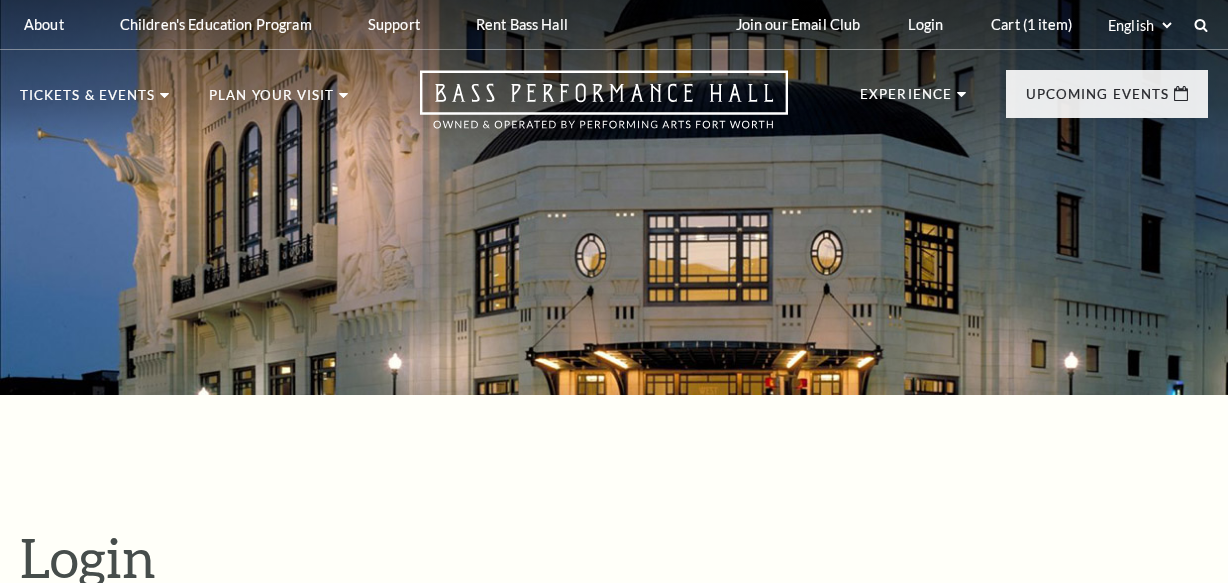 scroll, scrollTop: 525, scrollLeft: 0, axis: vertical 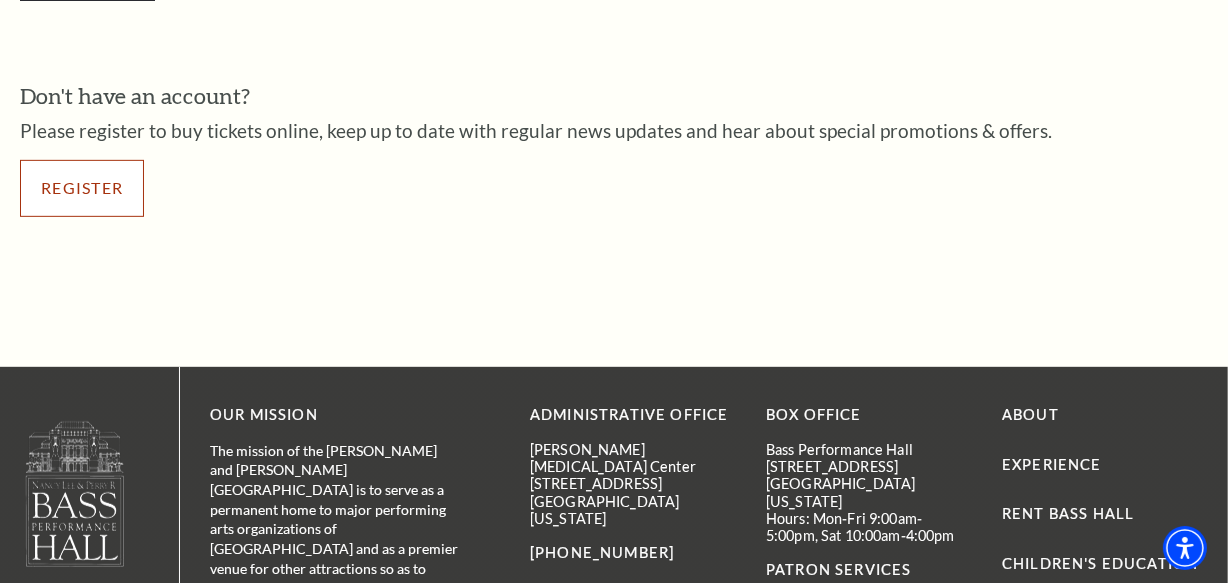 click on "Register" at bounding box center (82, 188) 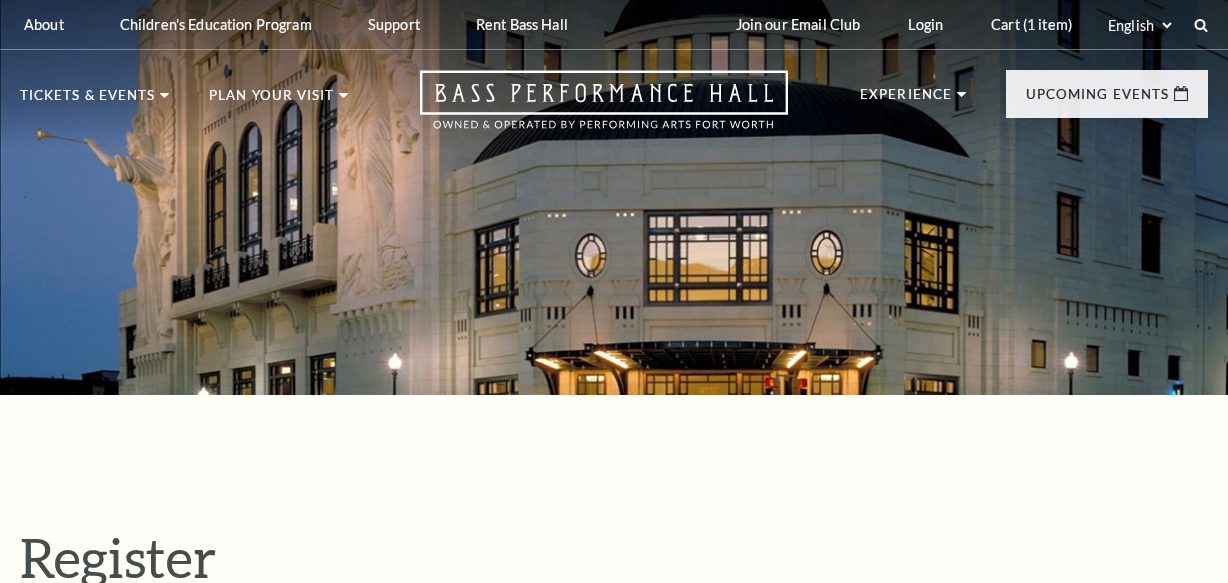 select on "1" 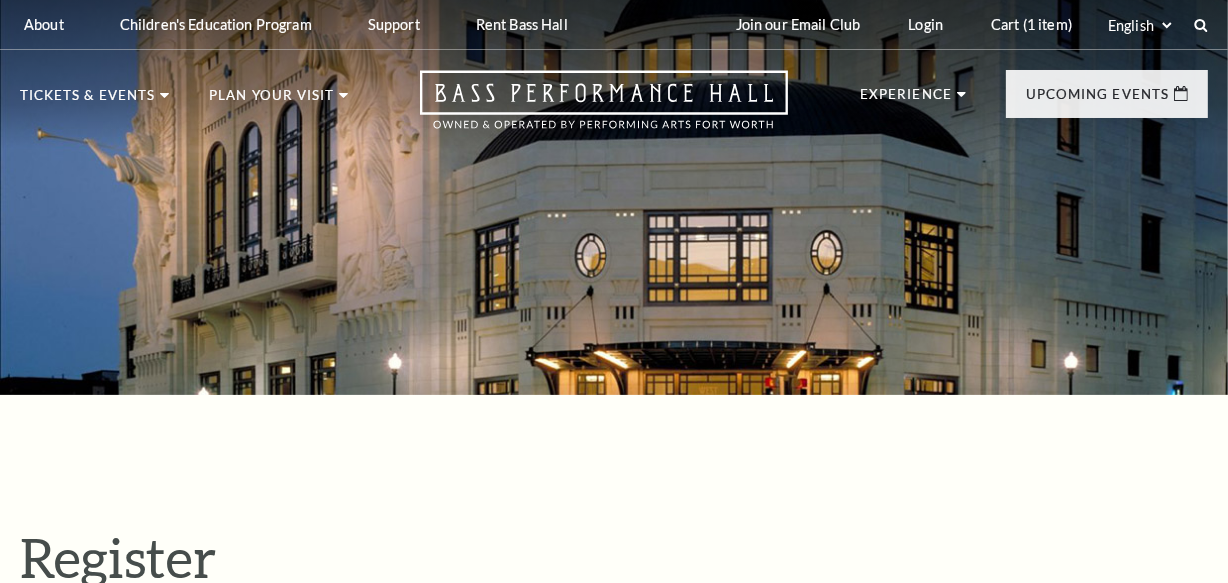 scroll, scrollTop: 0, scrollLeft: 0, axis: both 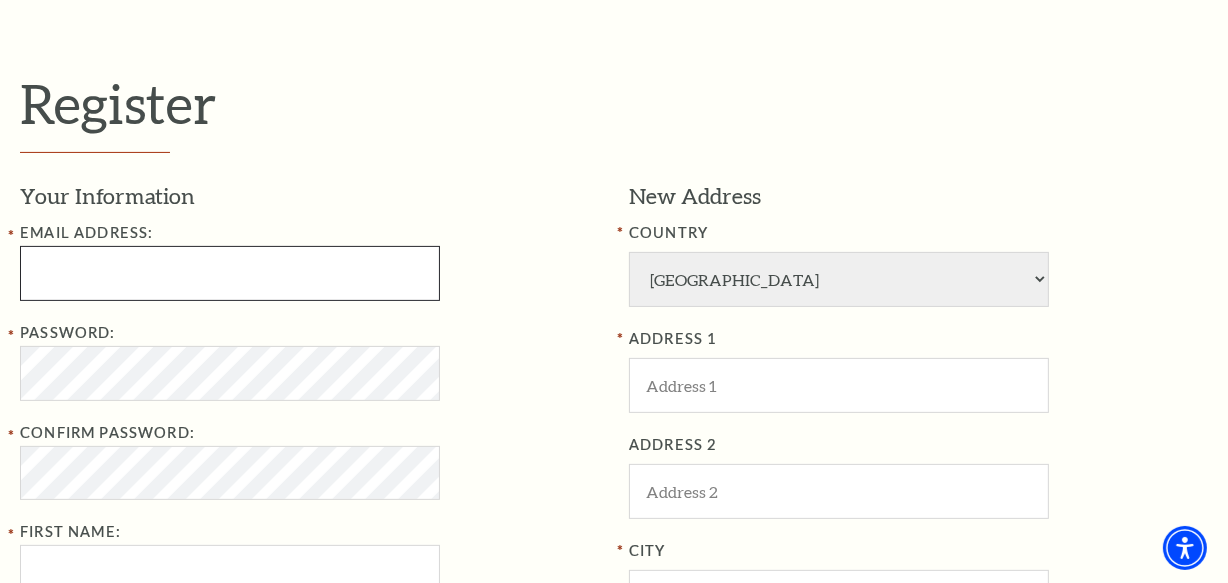 click at bounding box center (230, 273) 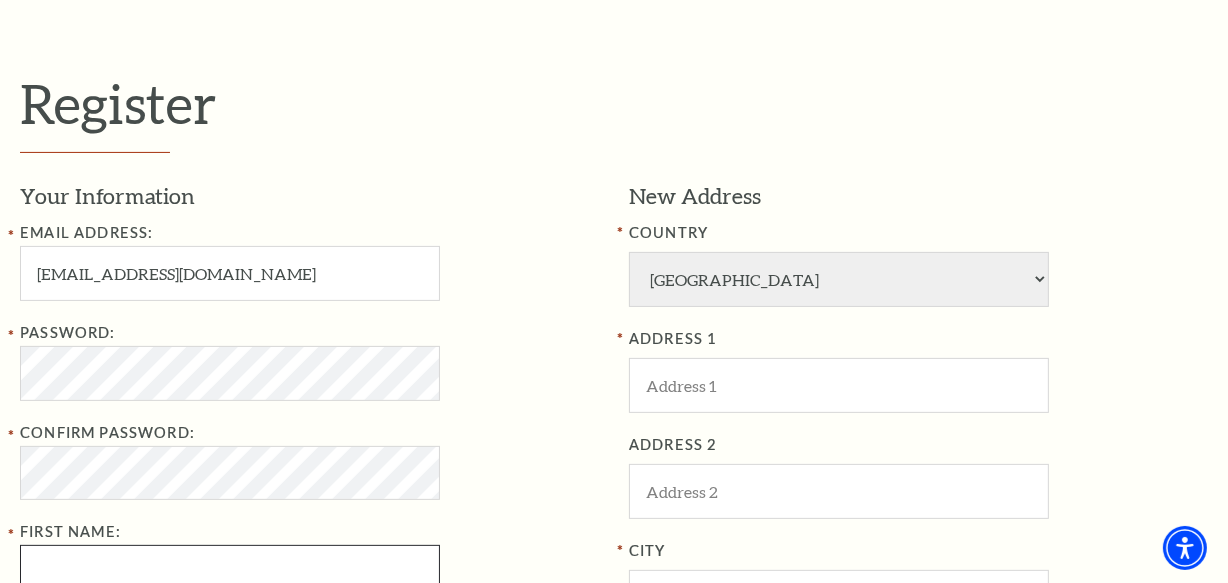 type on "Diptimayee" 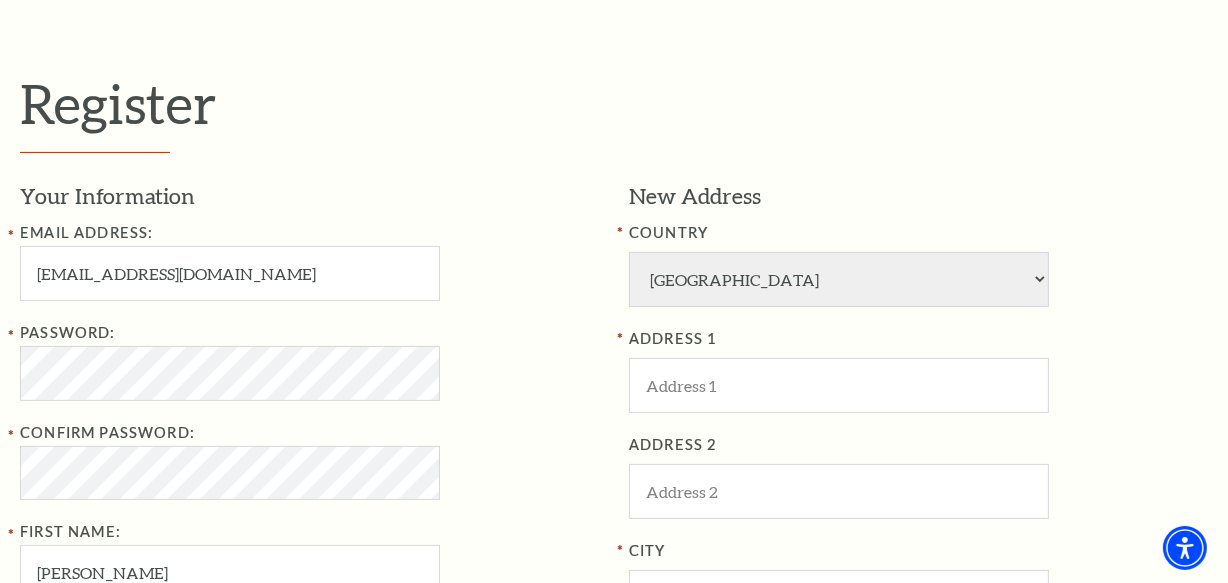 type on "Mohanty" 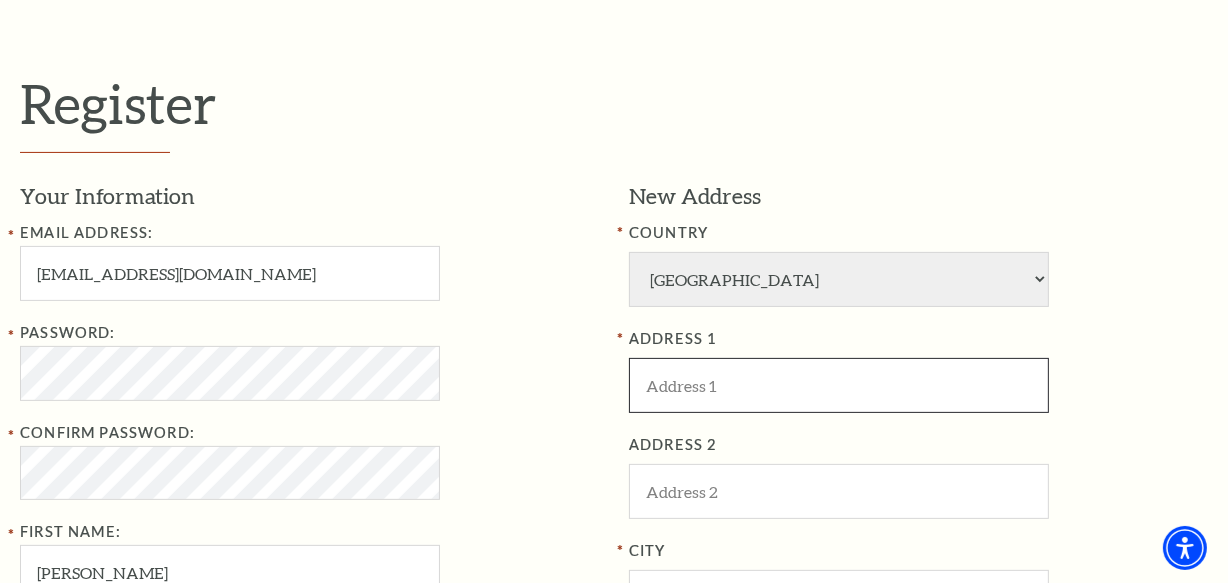 type on "Newyork, Newyork" 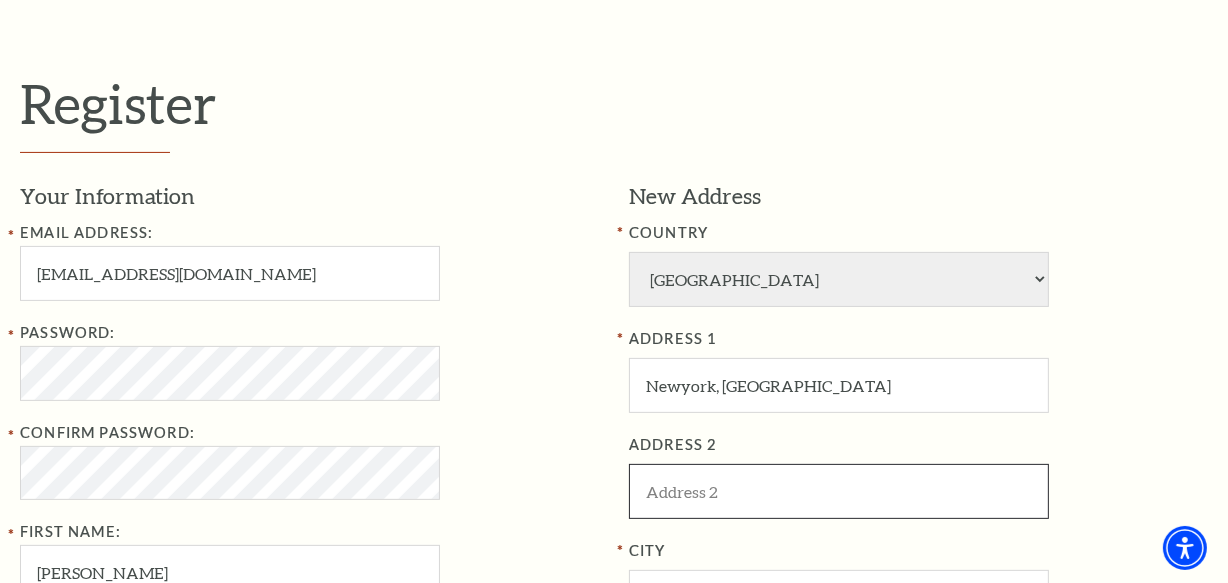 type on "Newyork" 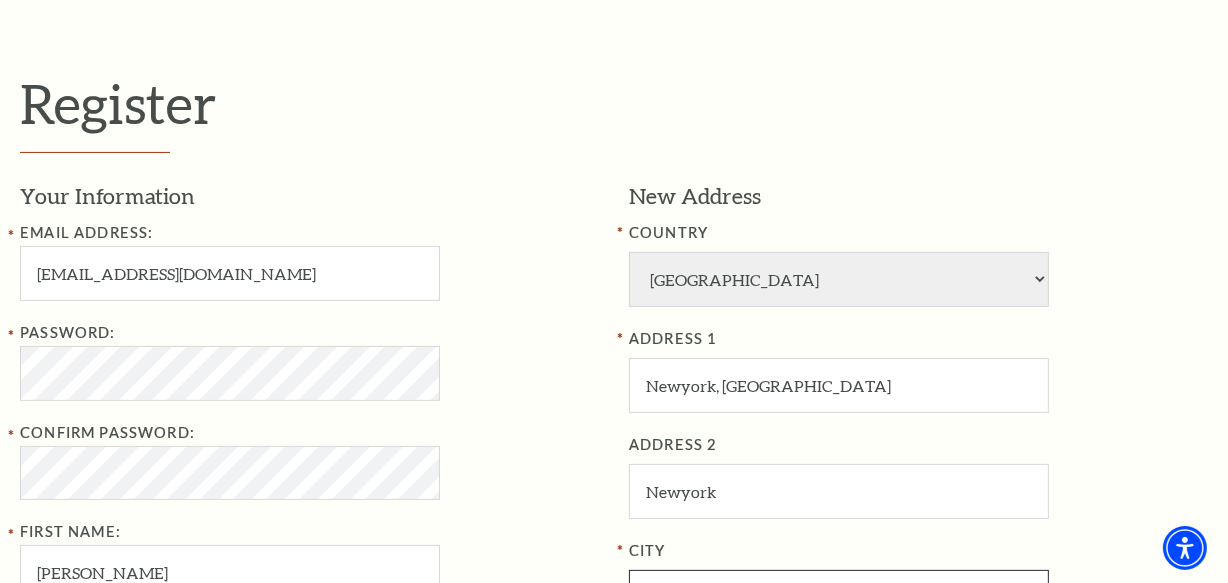 type on "Newyork" 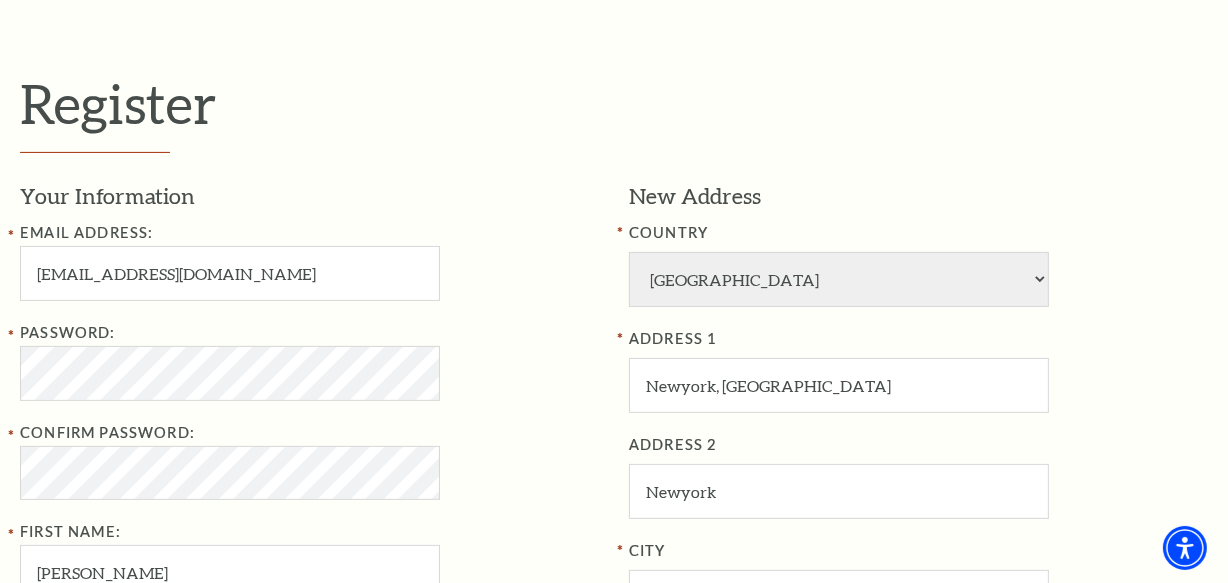 select on "WA" 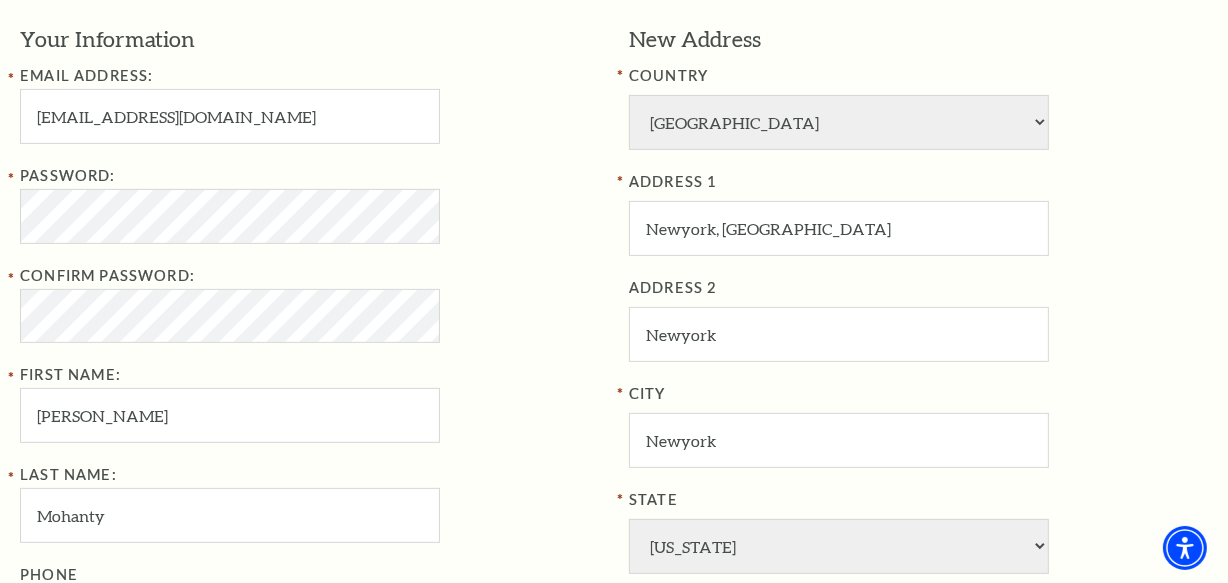 scroll, scrollTop: 636, scrollLeft: 0, axis: vertical 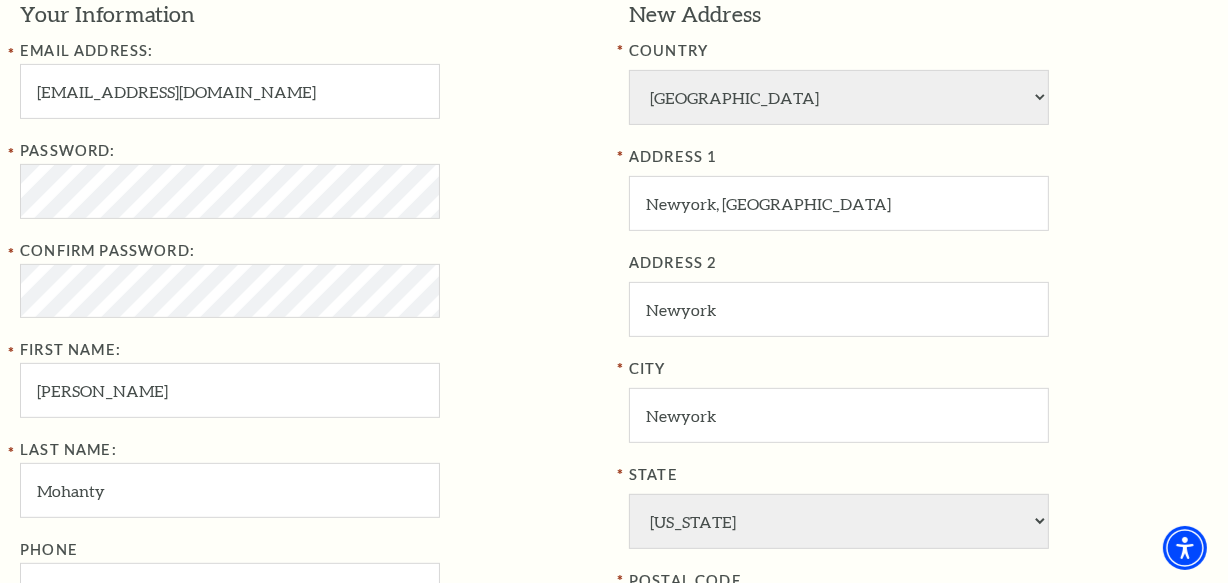 click on "dipt789@gmail.com" at bounding box center (230, 91) 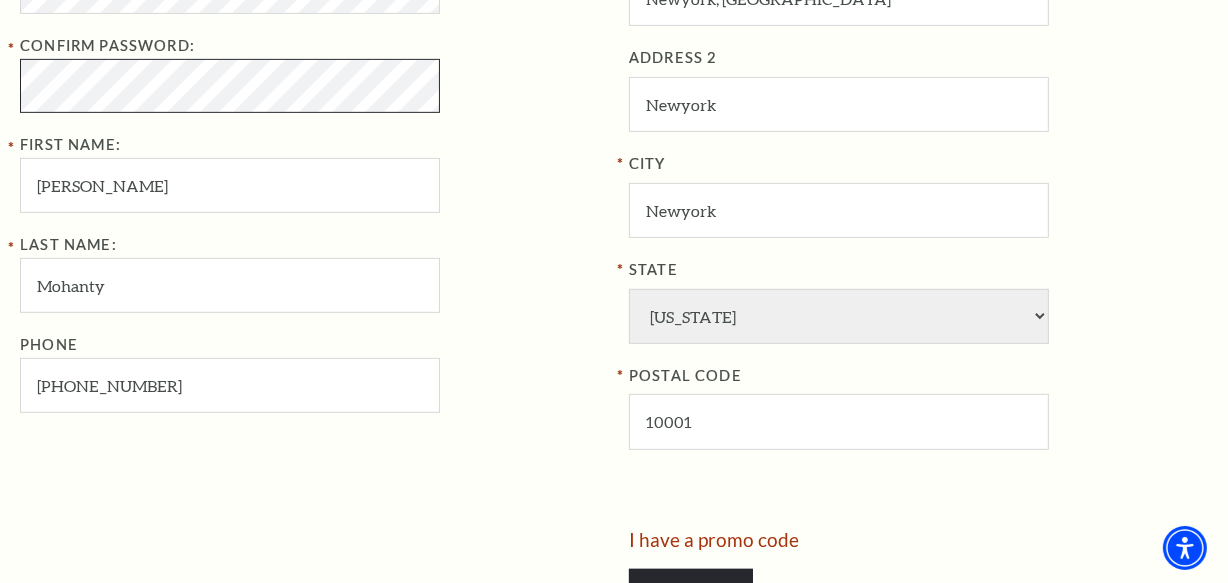 scroll, scrollTop: 909, scrollLeft: 0, axis: vertical 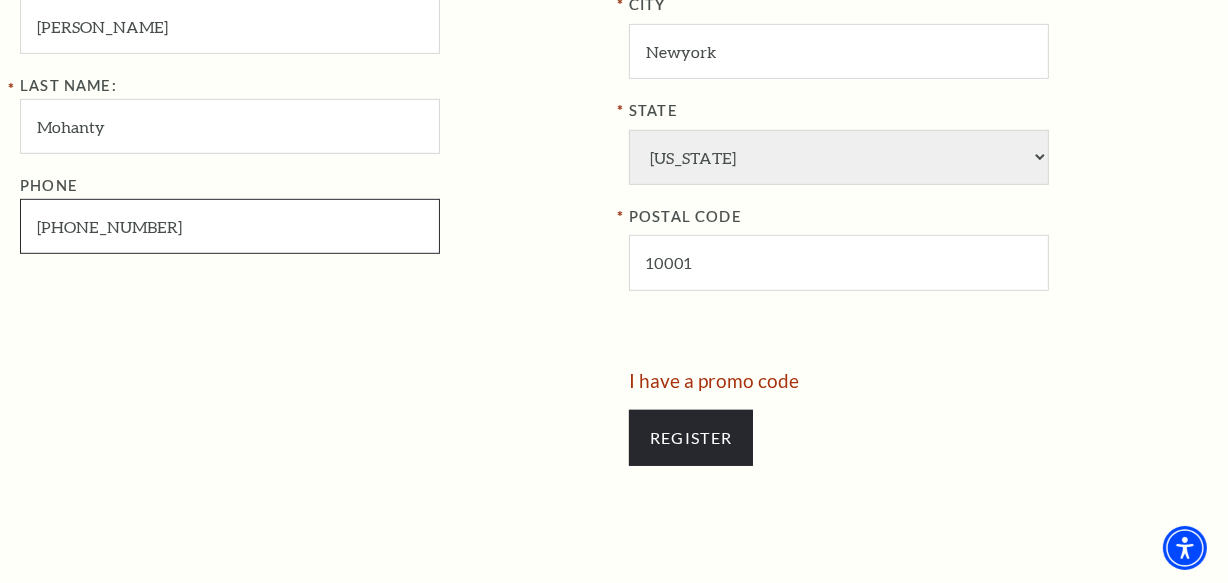 click on "934-878-3544" at bounding box center [230, 226] 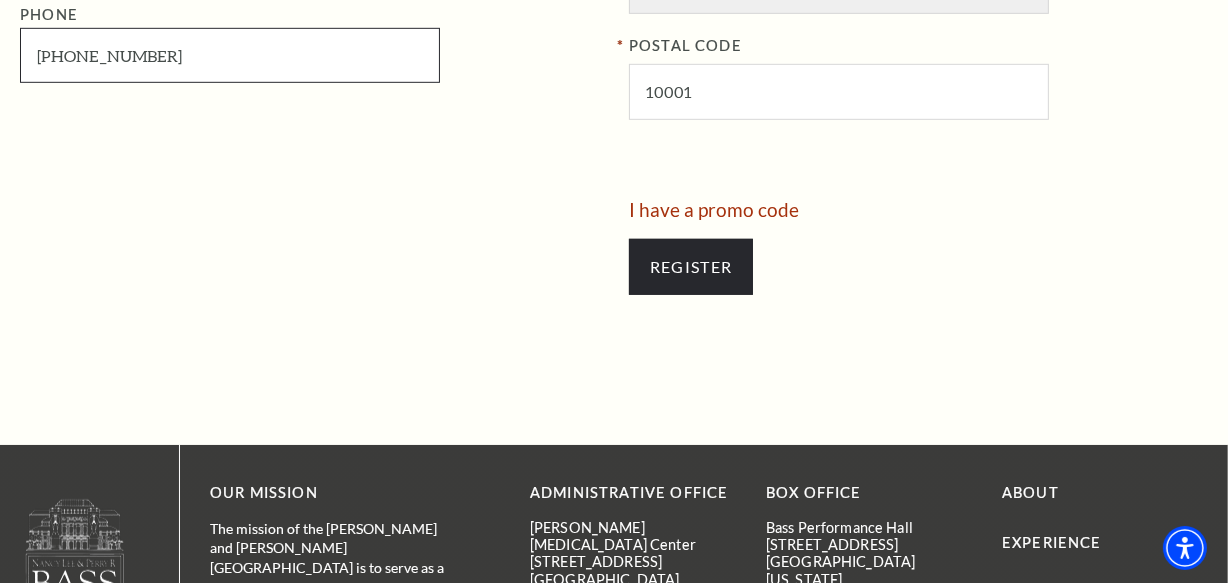 scroll, scrollTop: 1181, scrollLeft: 0, axis: vertical 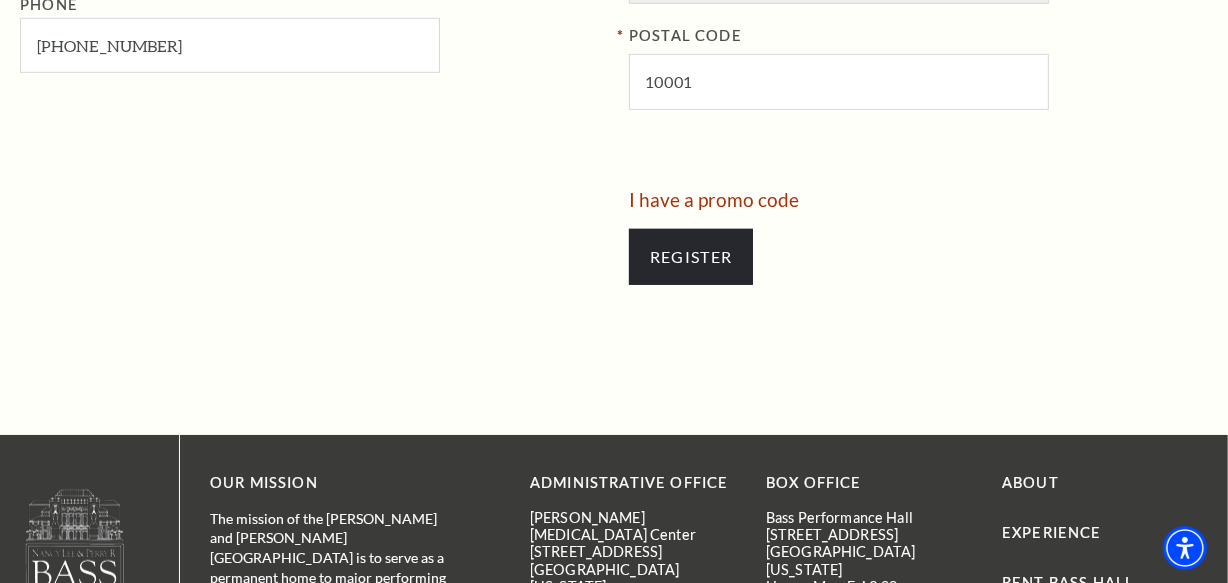 click at bounding box center [317, 247] 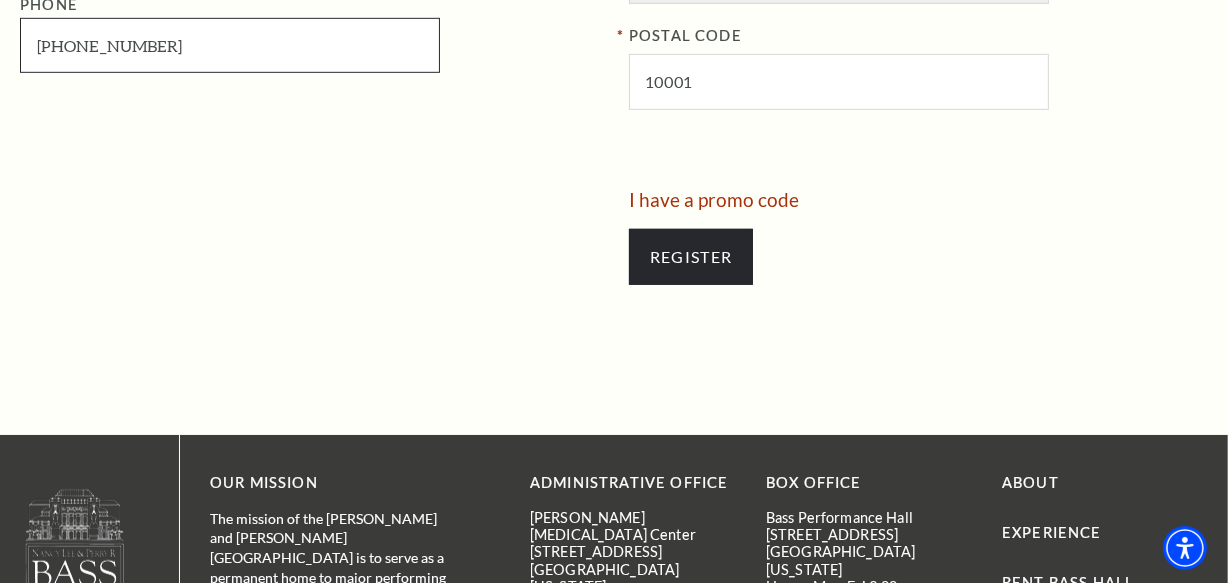 click on "934-878-3544" at bounding box center [230, 45] 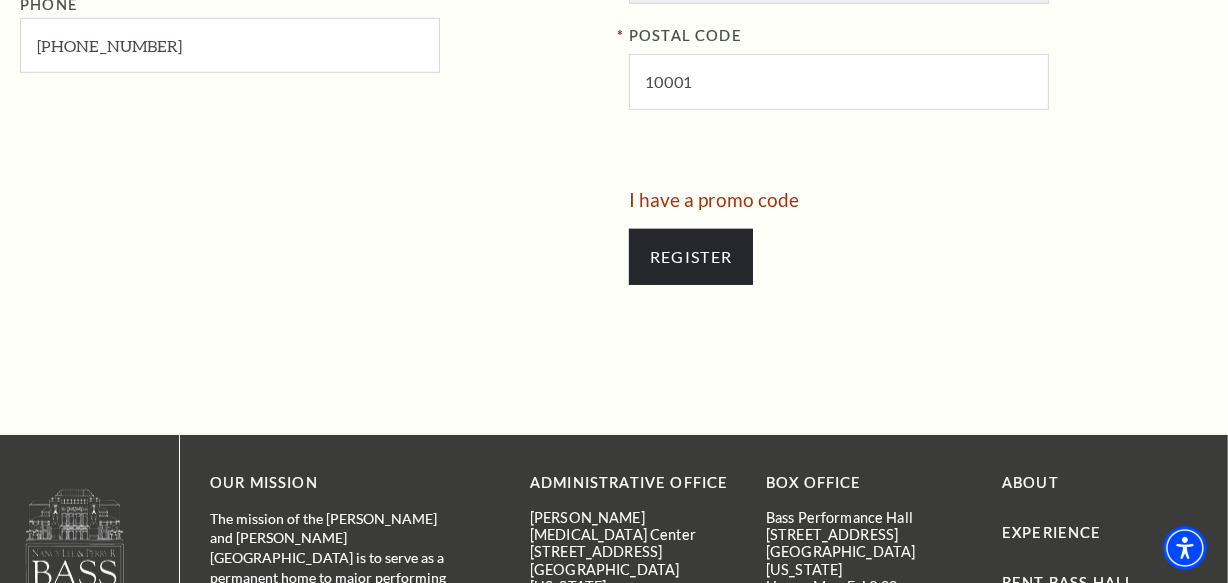 click at bounding box center (317, 247) 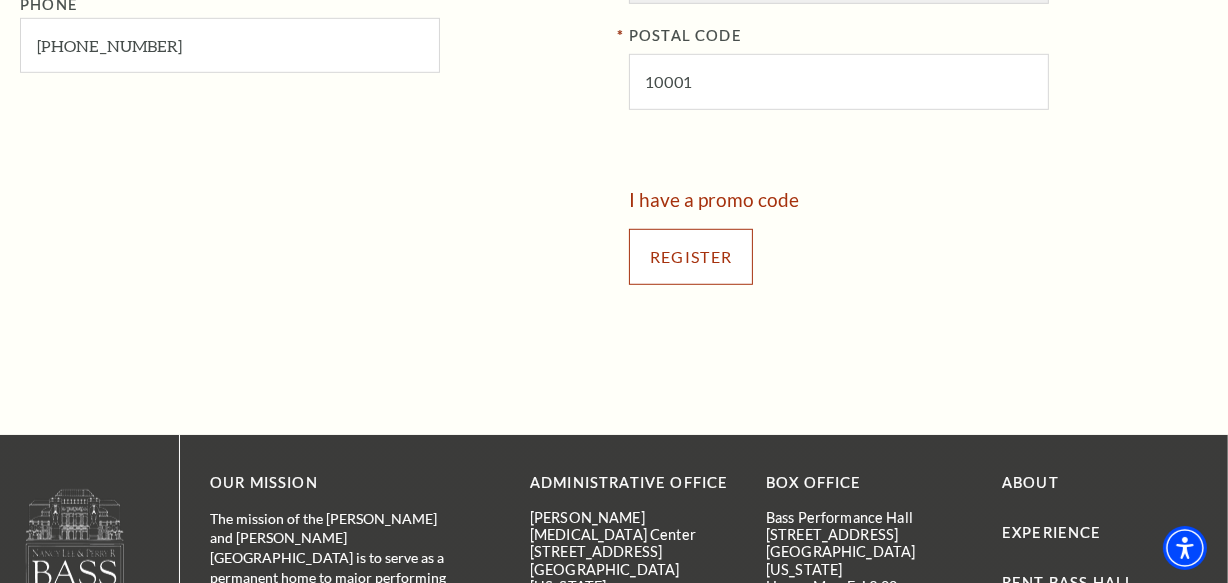 click on "Register" at bounding box center (691, 257) 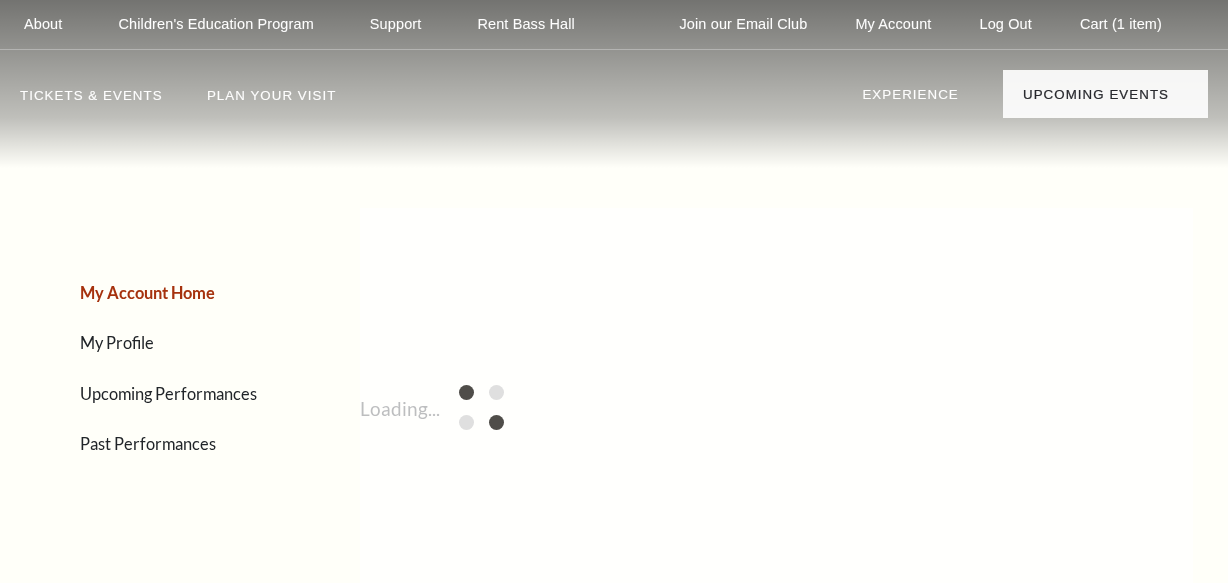 scroll, scrollTop: 0, scrollLeft: 0, axis: both 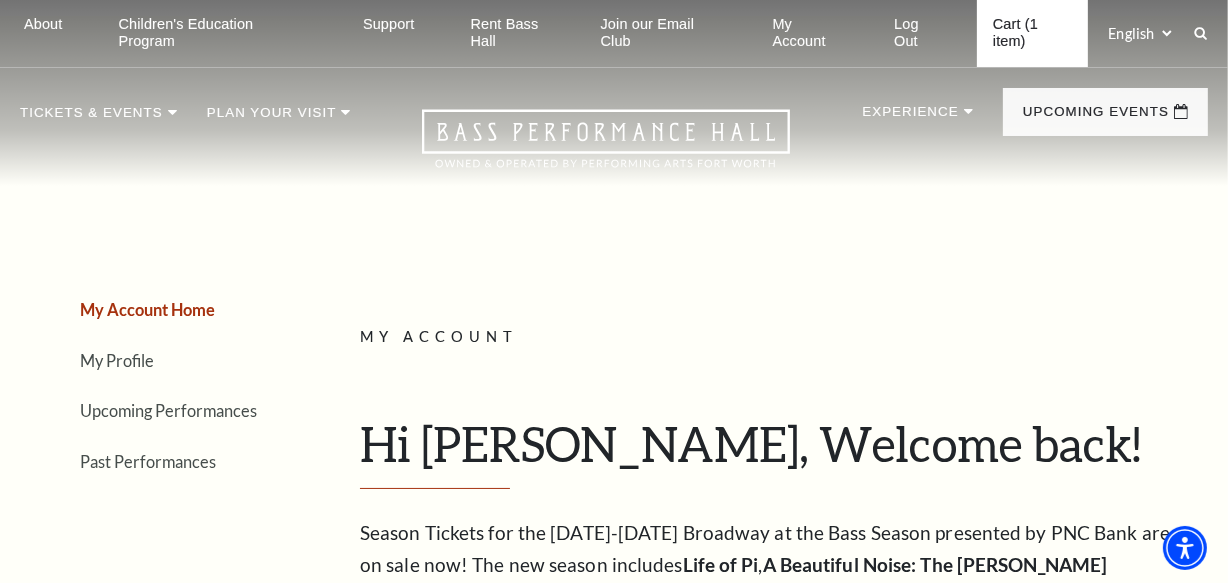 click on "Cart (1 item)" at bounding box center (1033, 33) 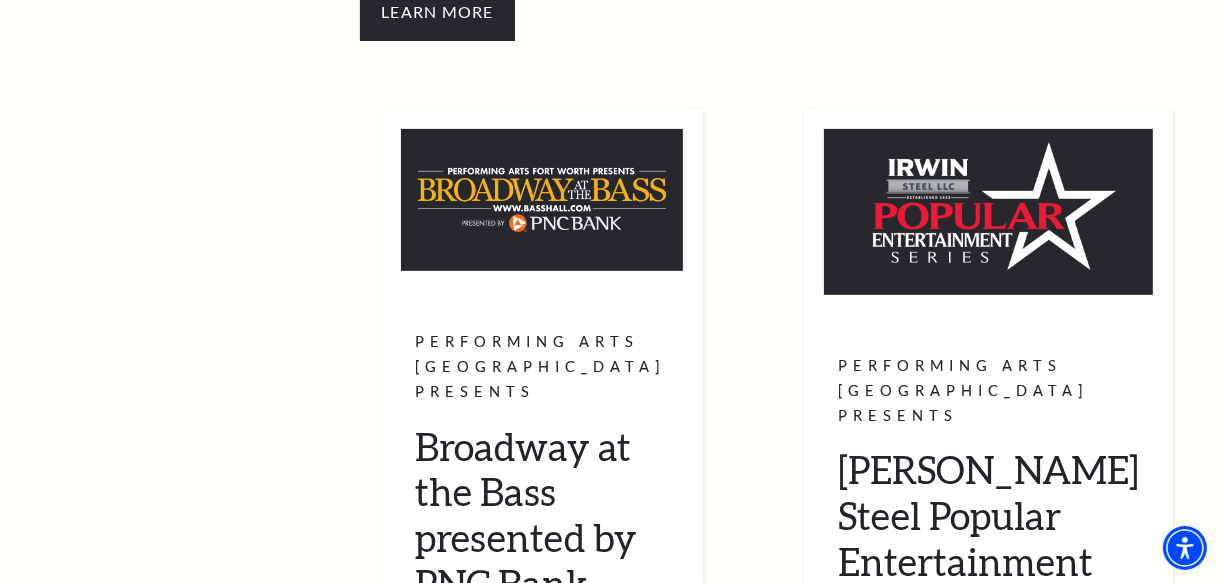 scroll, scrollTop: 727, scrollLeft: 0, axis: vertical 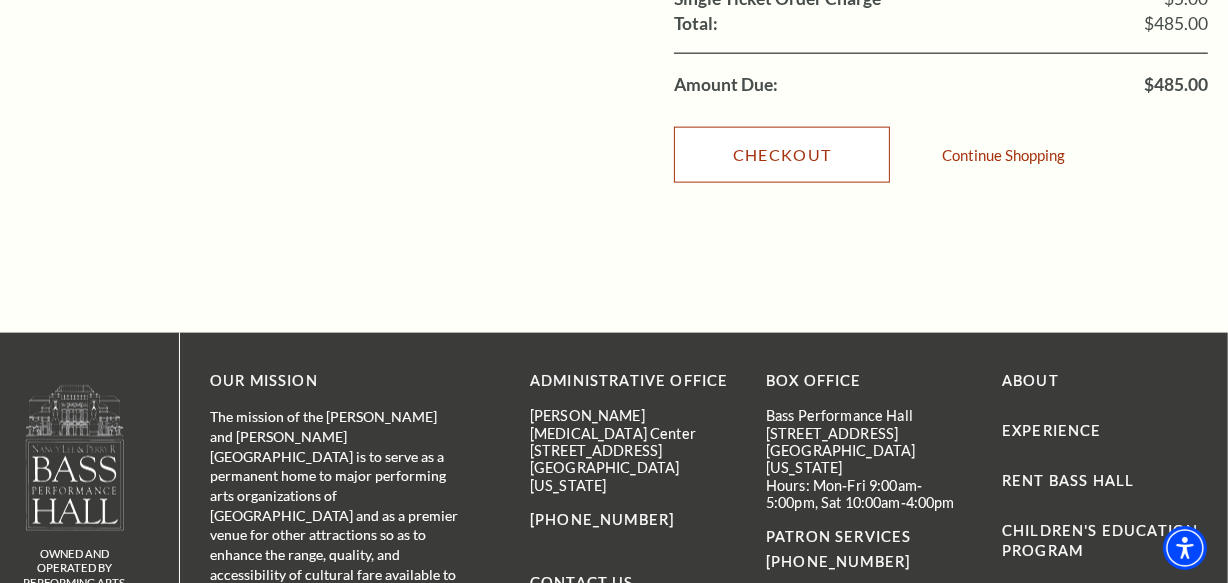 click on "Checkout" at bounding box center [782, 155] 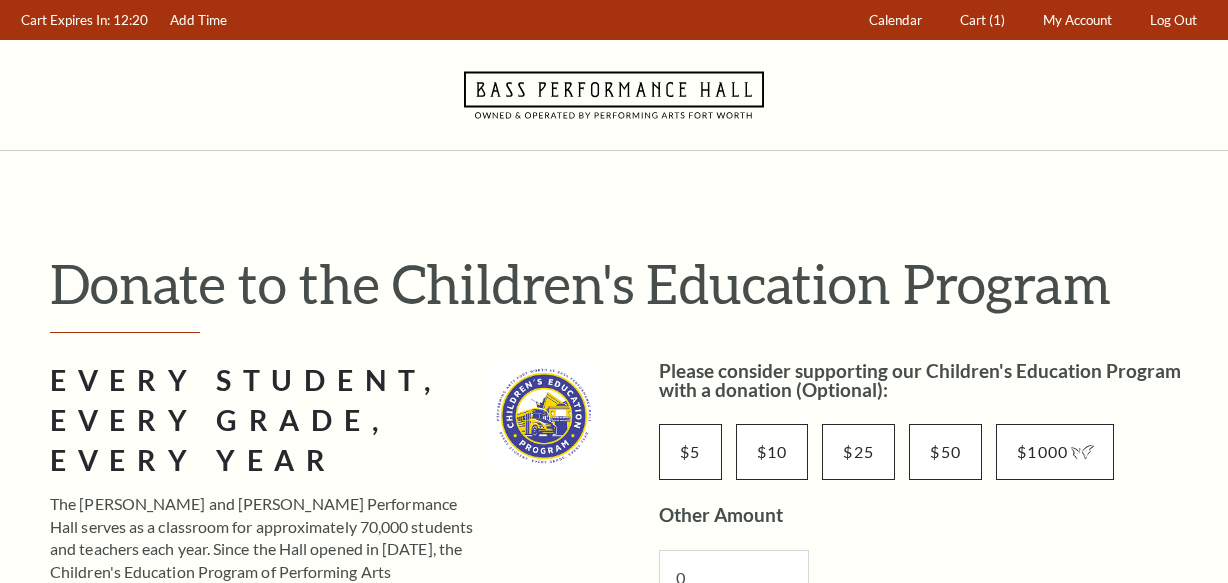 scroll, scrollTop: 0, scrollLeft: 0, axis: both 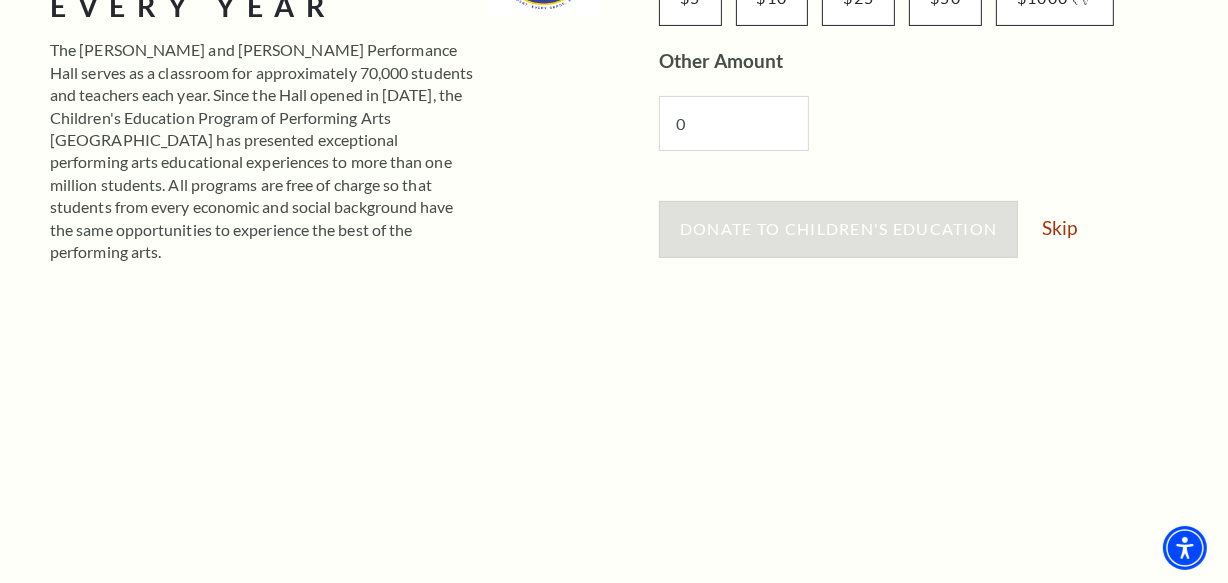 click on "Donate to Children's Education   Skip" at bounding box center [933, 239] 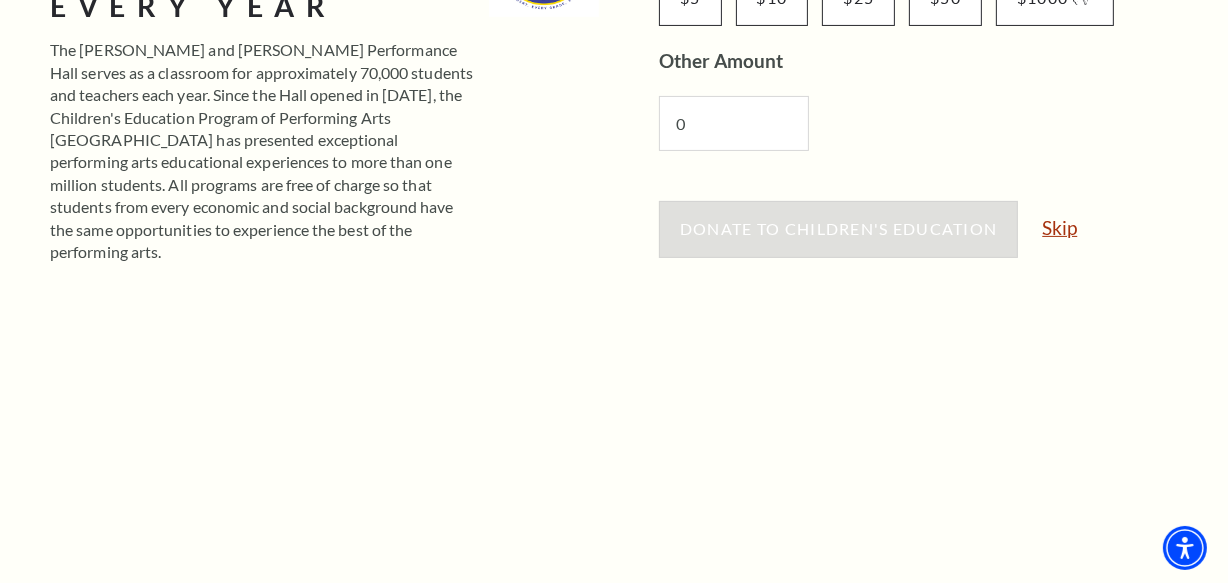 click on "Skip" at bounding box center (1059, 227) 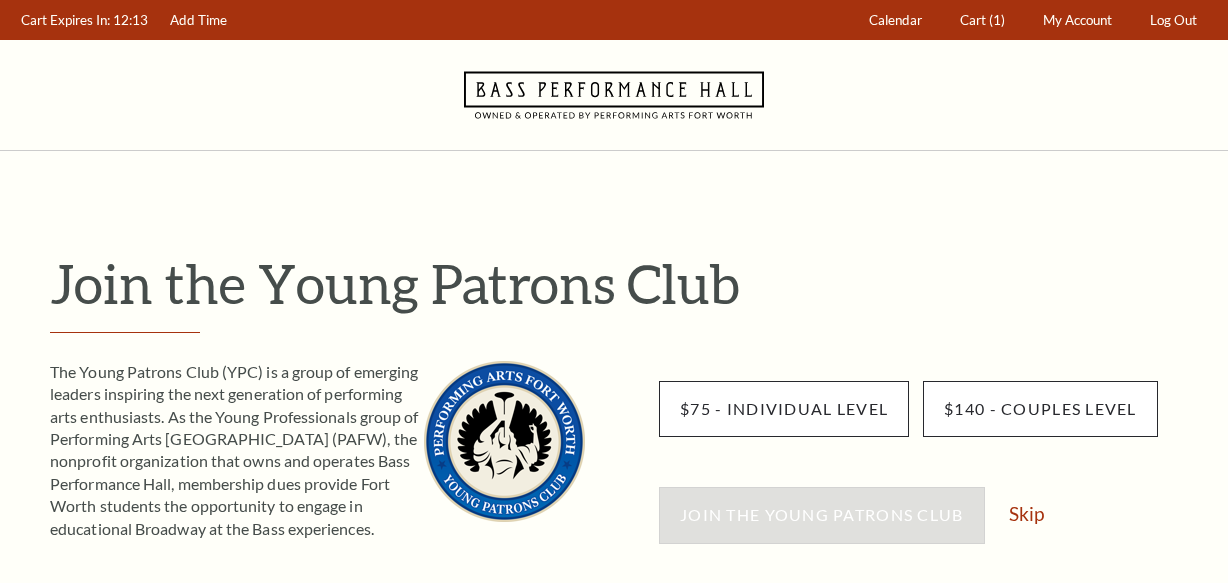 scroll, scrollTop: 0, scrollLeft: 0, axis: both 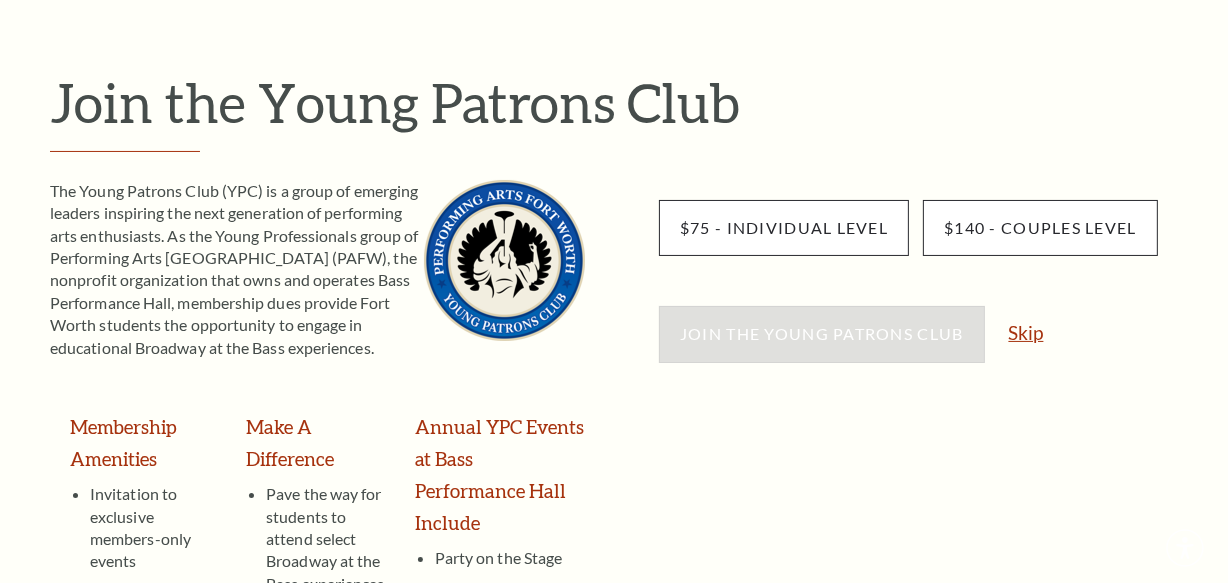 click on "Skip" at bounding box center (1026, 332) 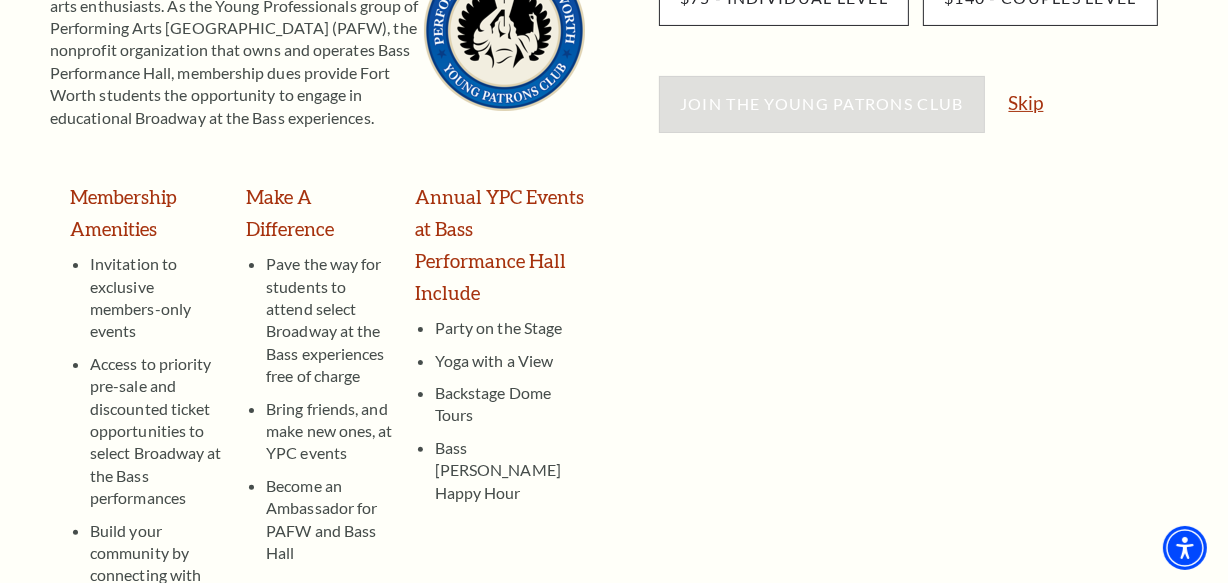 scroll, scrollTop: 454, scrollLeft: 0, axis: vertical 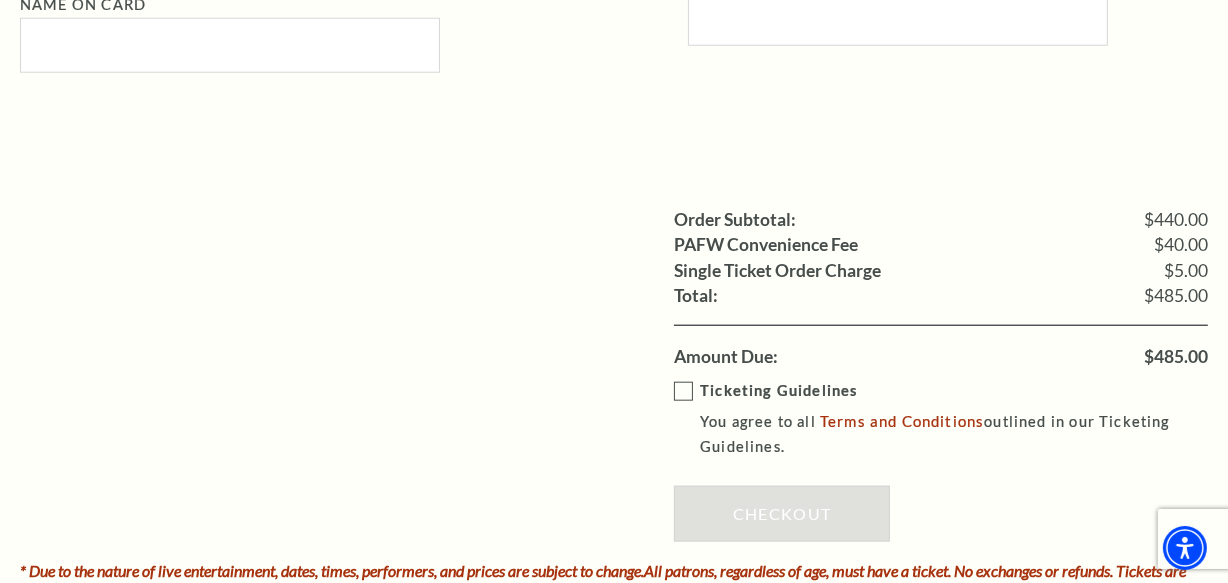 click on "Ticketing Guidelines
You agree to all   Terms and Conditions  outlined in our Ticketing Guidelines." at bounding box center (955, 419) 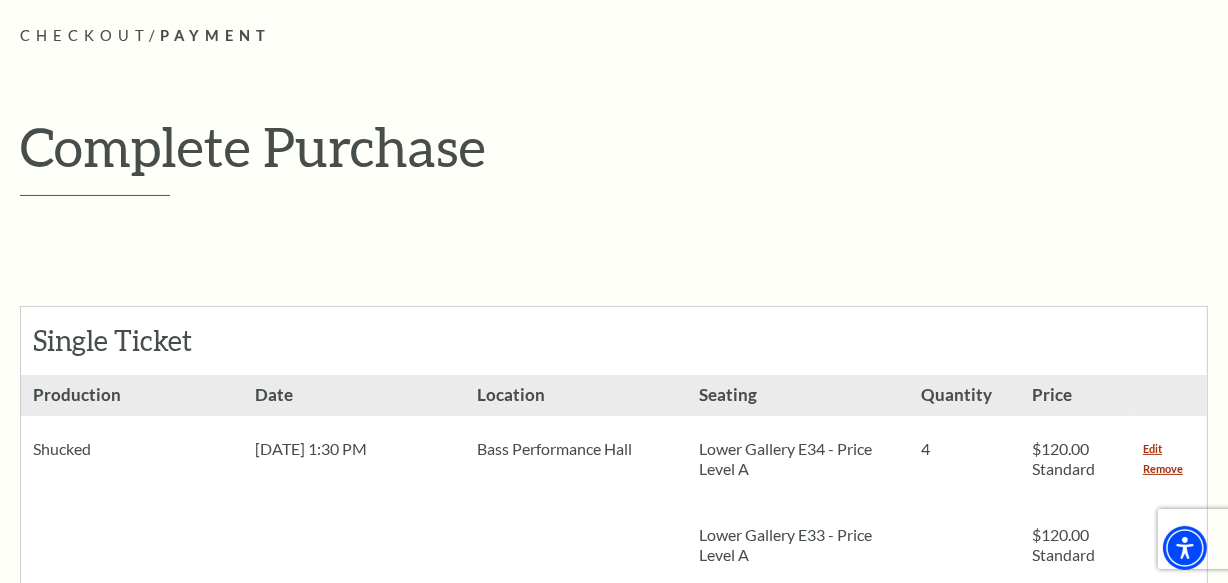 scroll, scrollTop: 454, scrollLeft: 0, axis: vertical 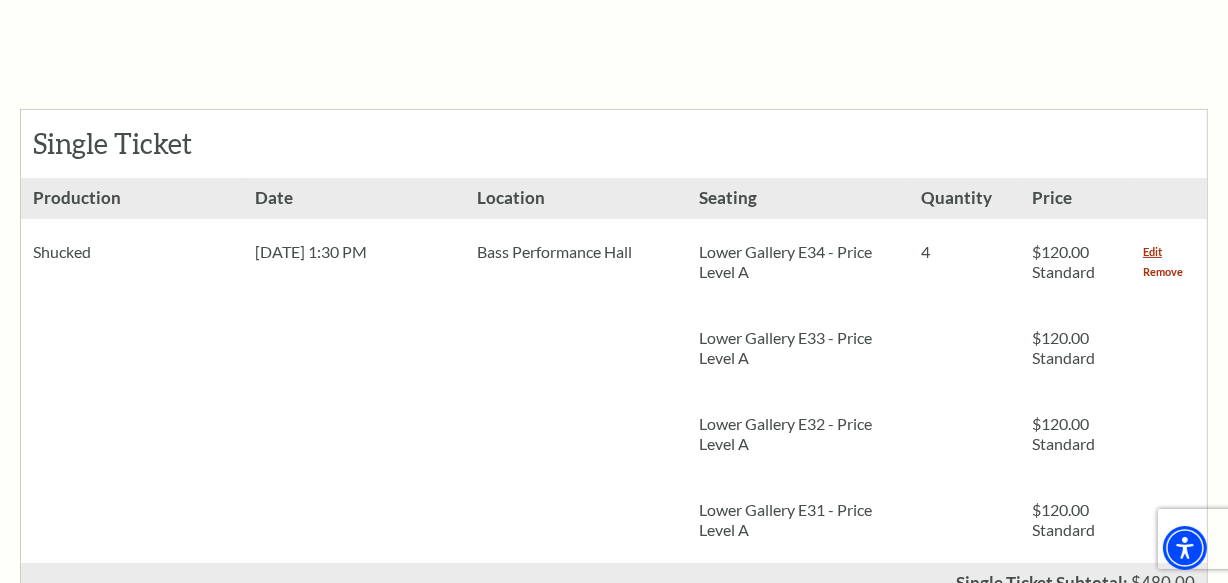click on "Remove" at bounding box center [1163, 272] 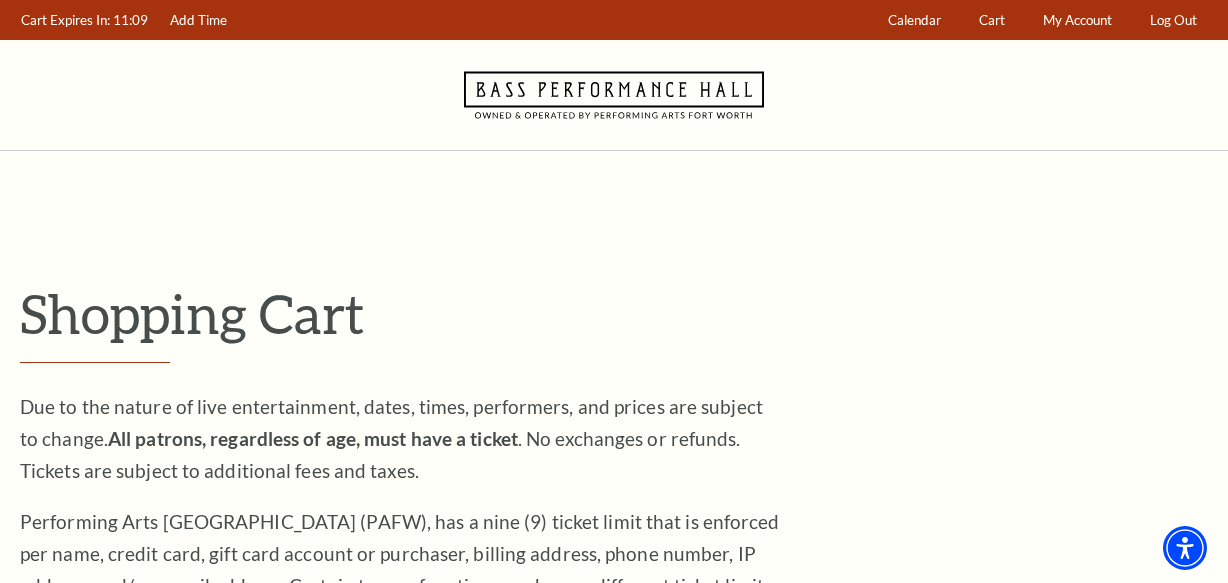 scroll, scrollTop: 0, scrollLeft: 0, axis: both 